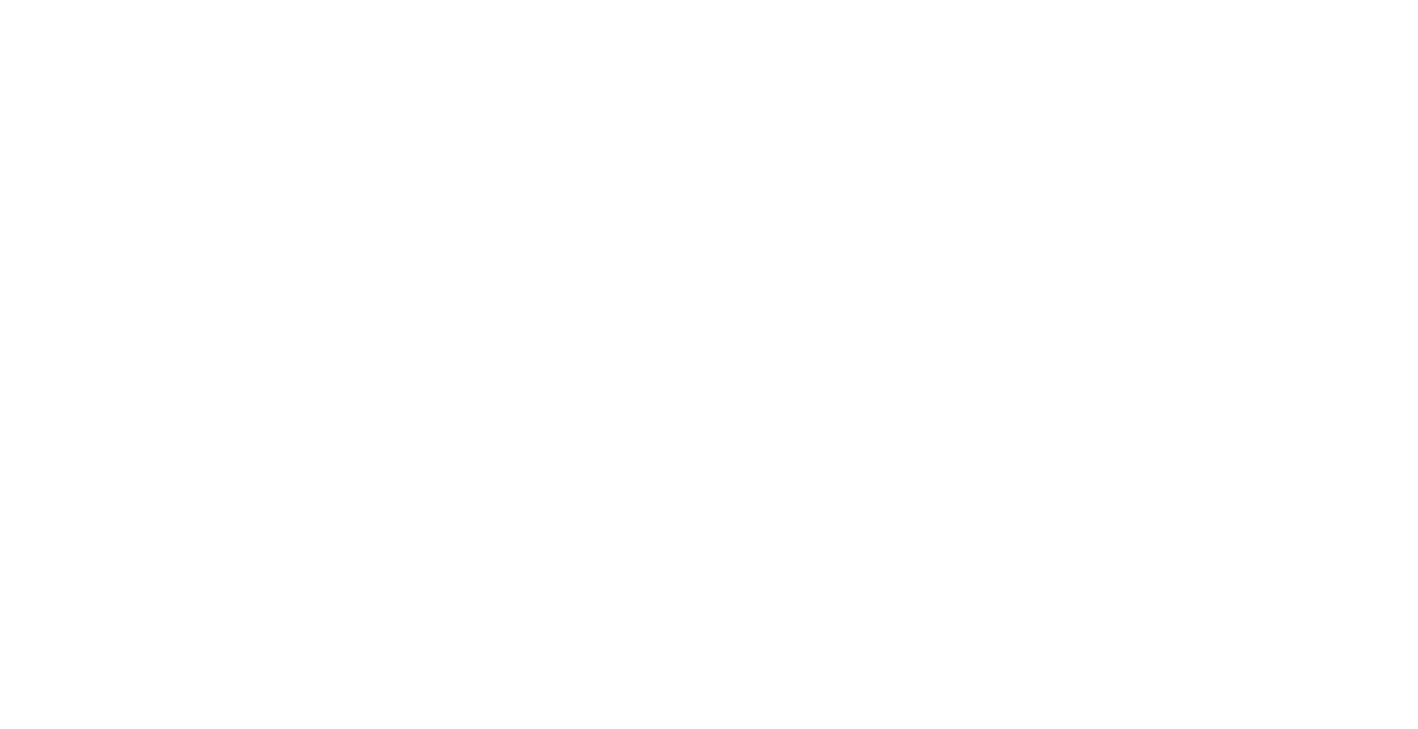 scroll, scrollTop: 0, scrollLeft: 0, axis: both 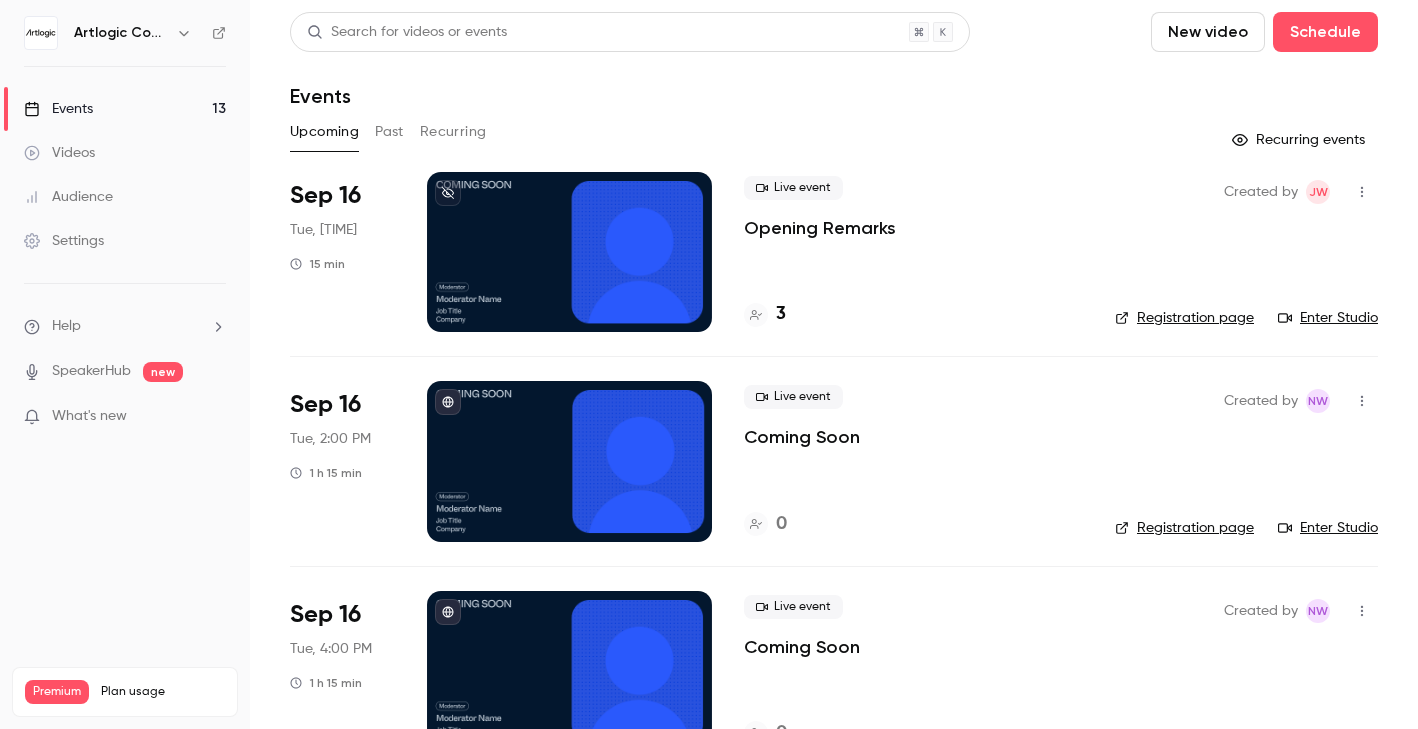 click at bounding box center (569, 252) 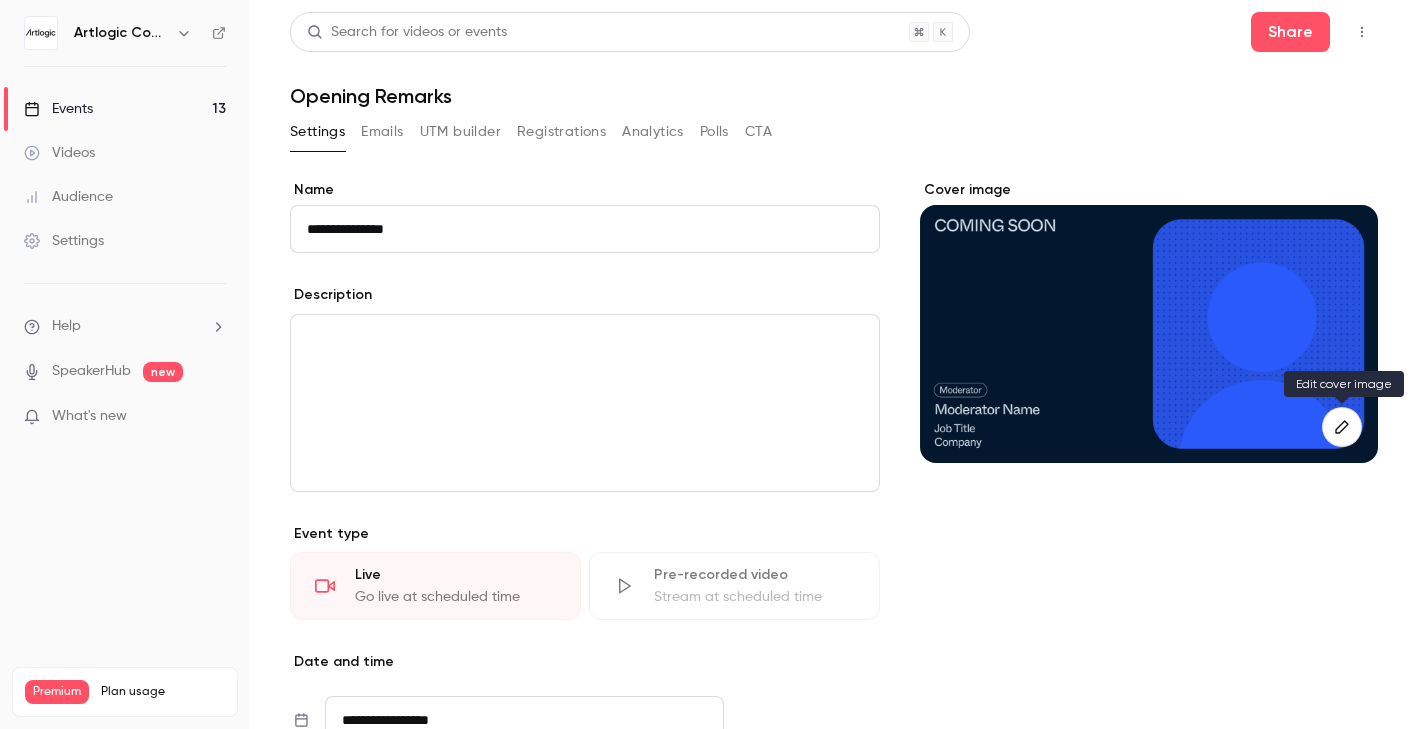 click 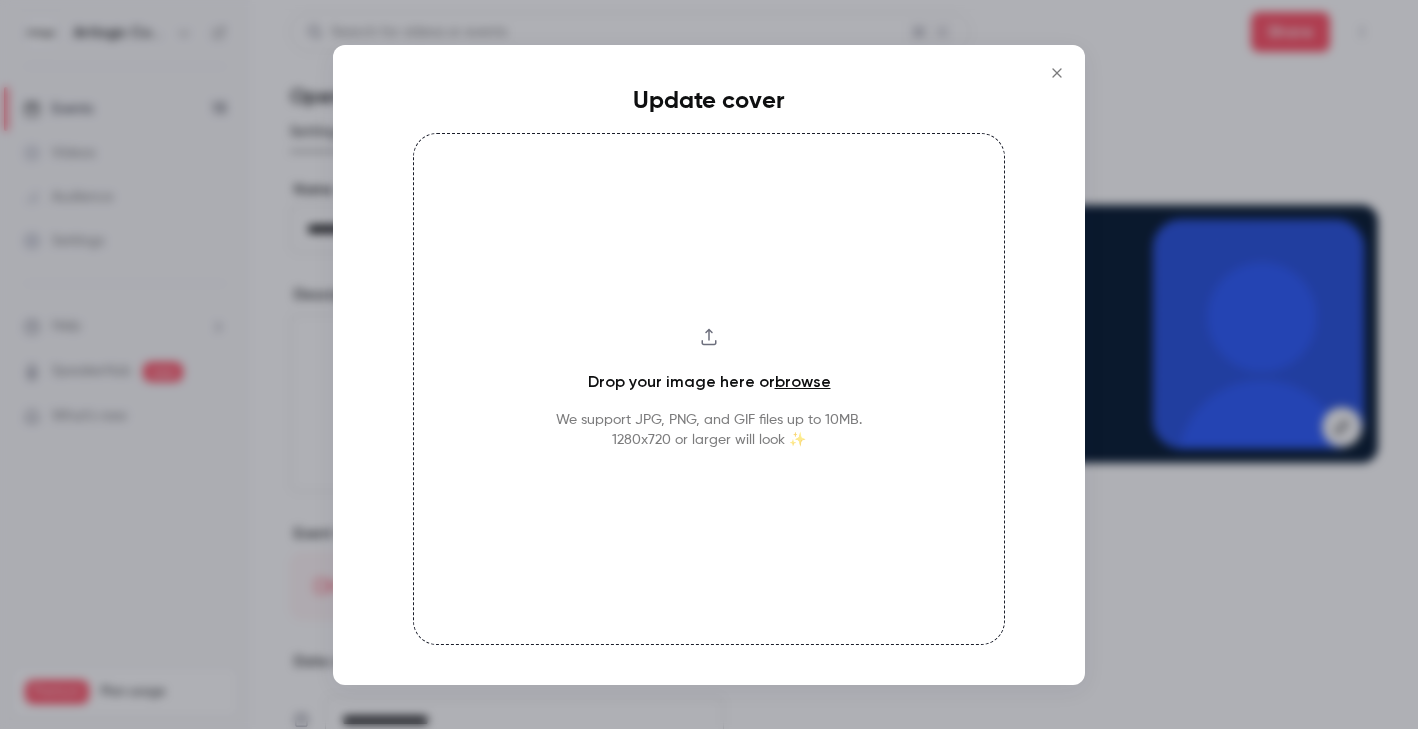 click on "browse" at bounding box center (803, 381) 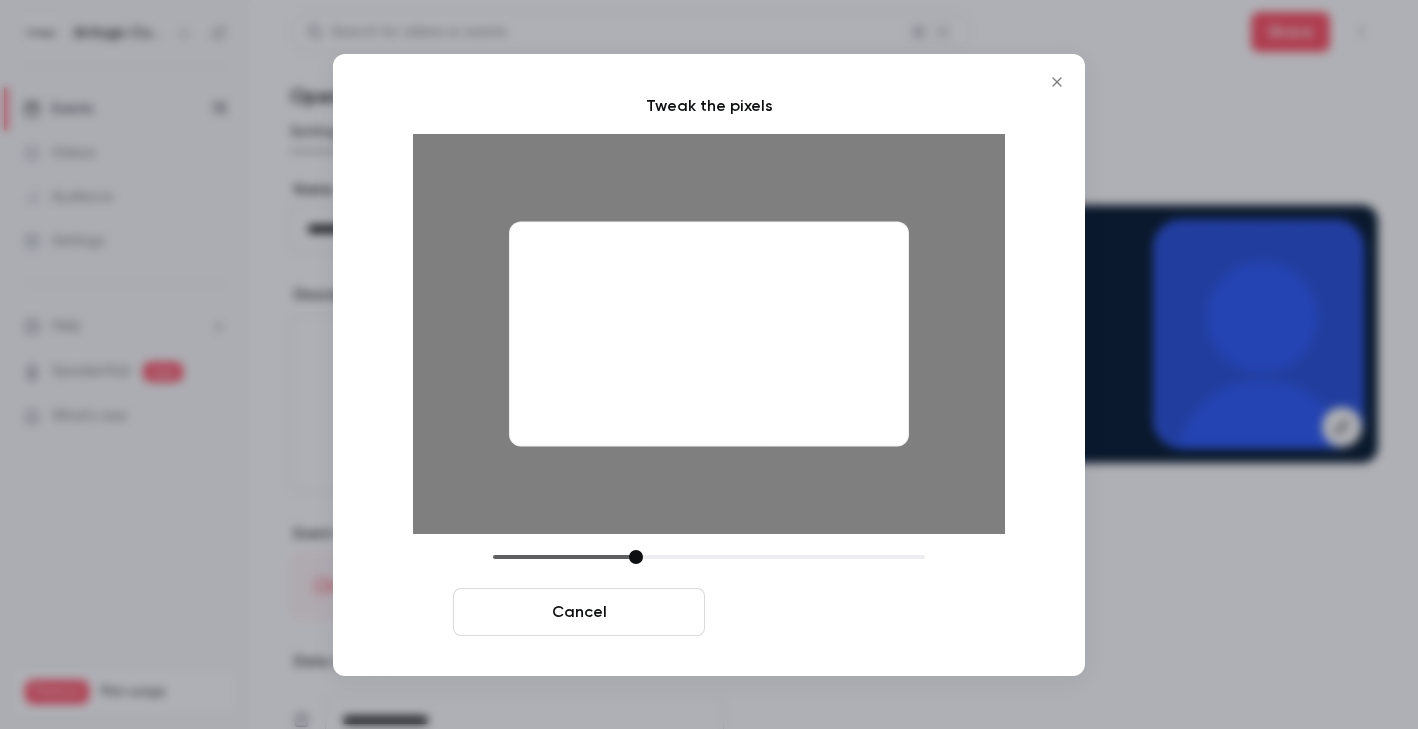 click on "Crop and save" at bounding box center [839, 612] 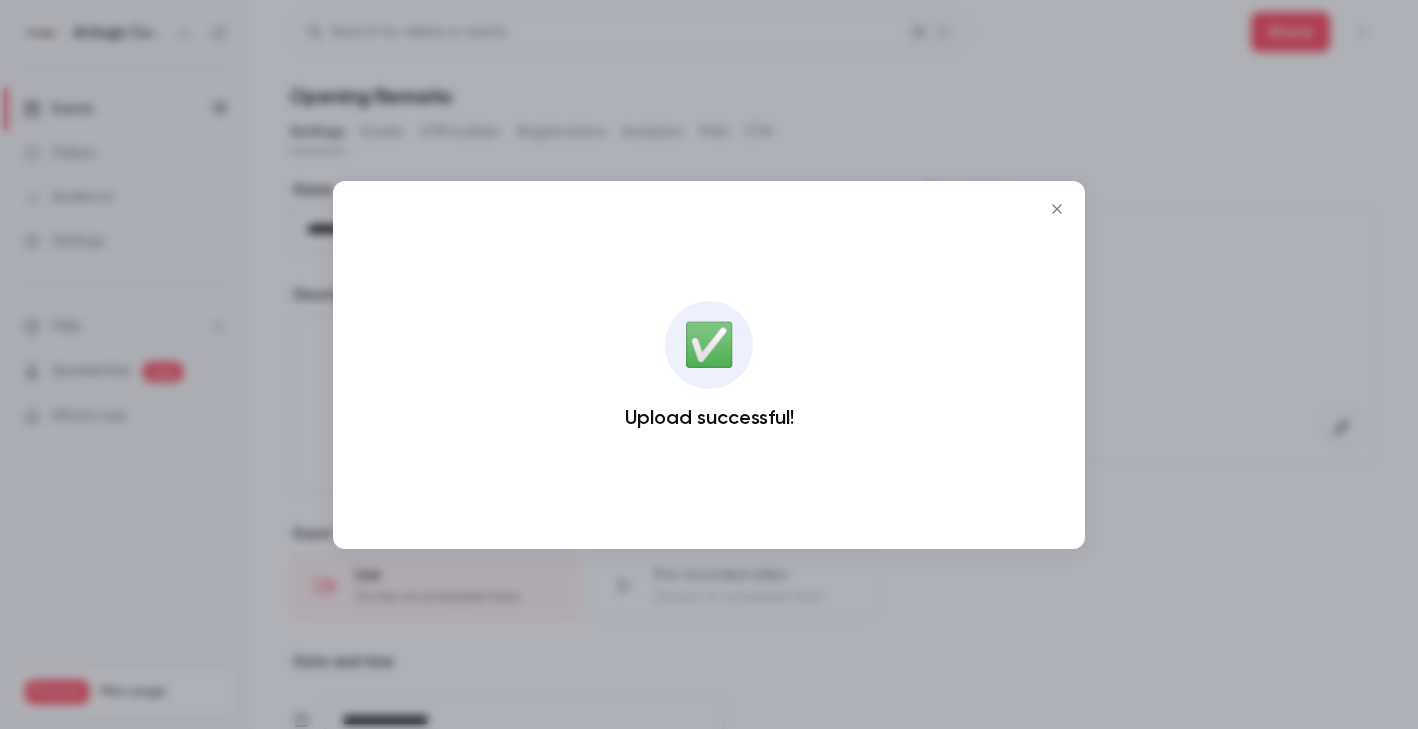 click 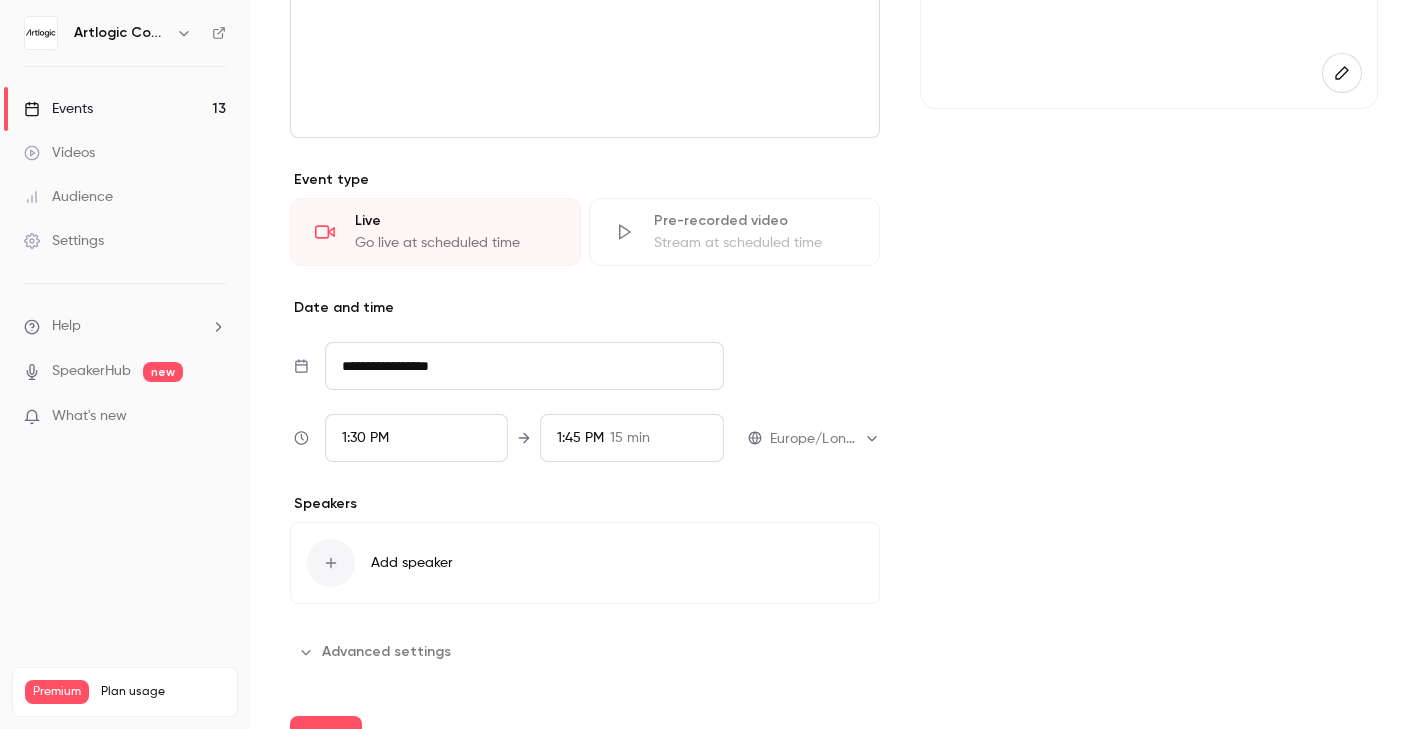 scroll, scrollTop: 397, scrollLeft: 0, axis: vertical 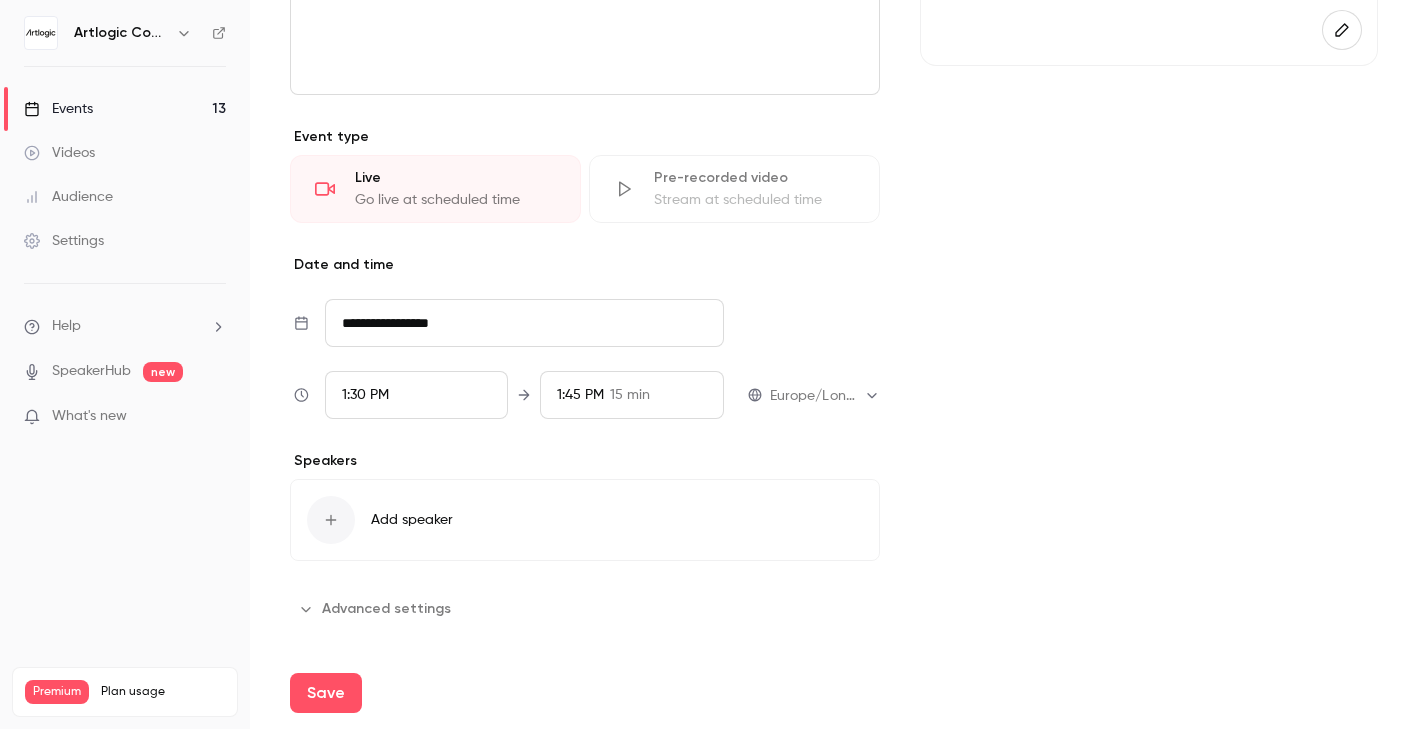 click on "Save" at bounding box center [834, 693] 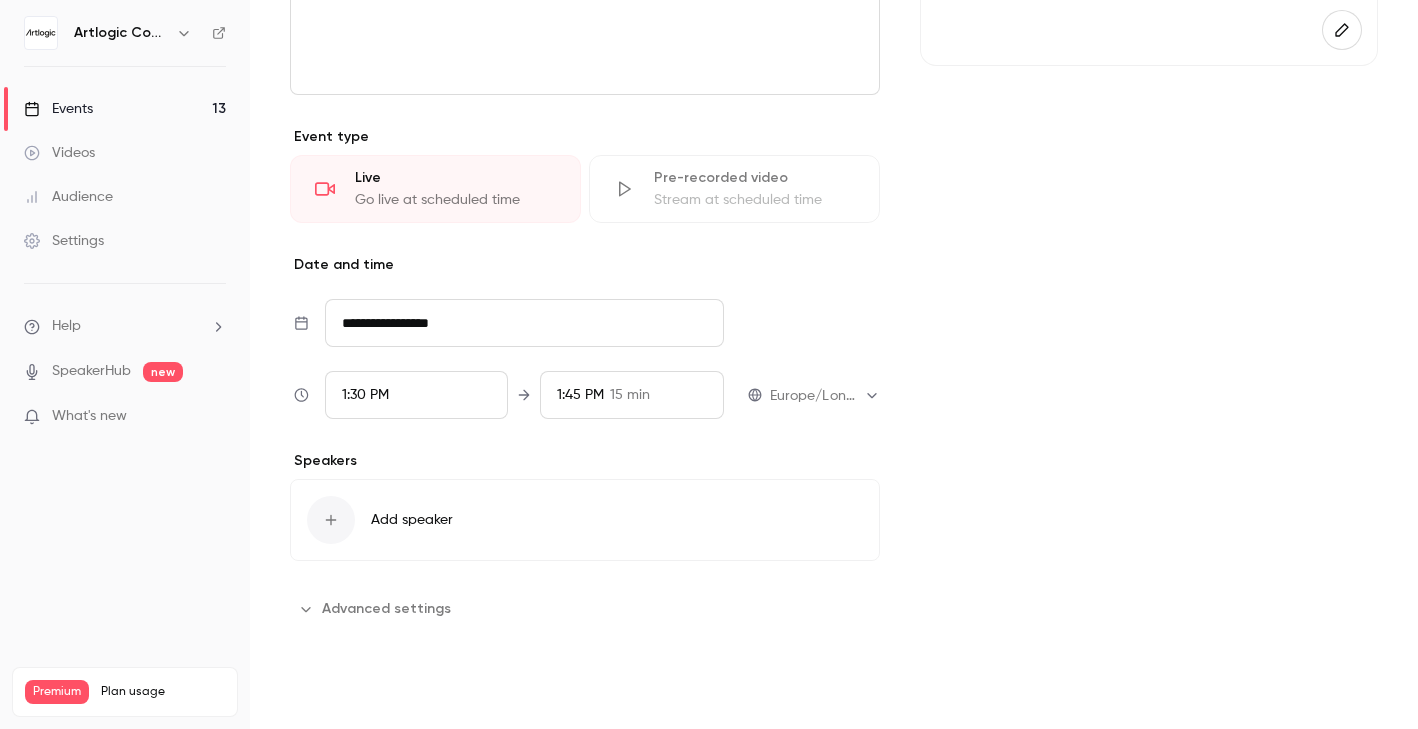 click on "Save" at bounding box center (326, 693) 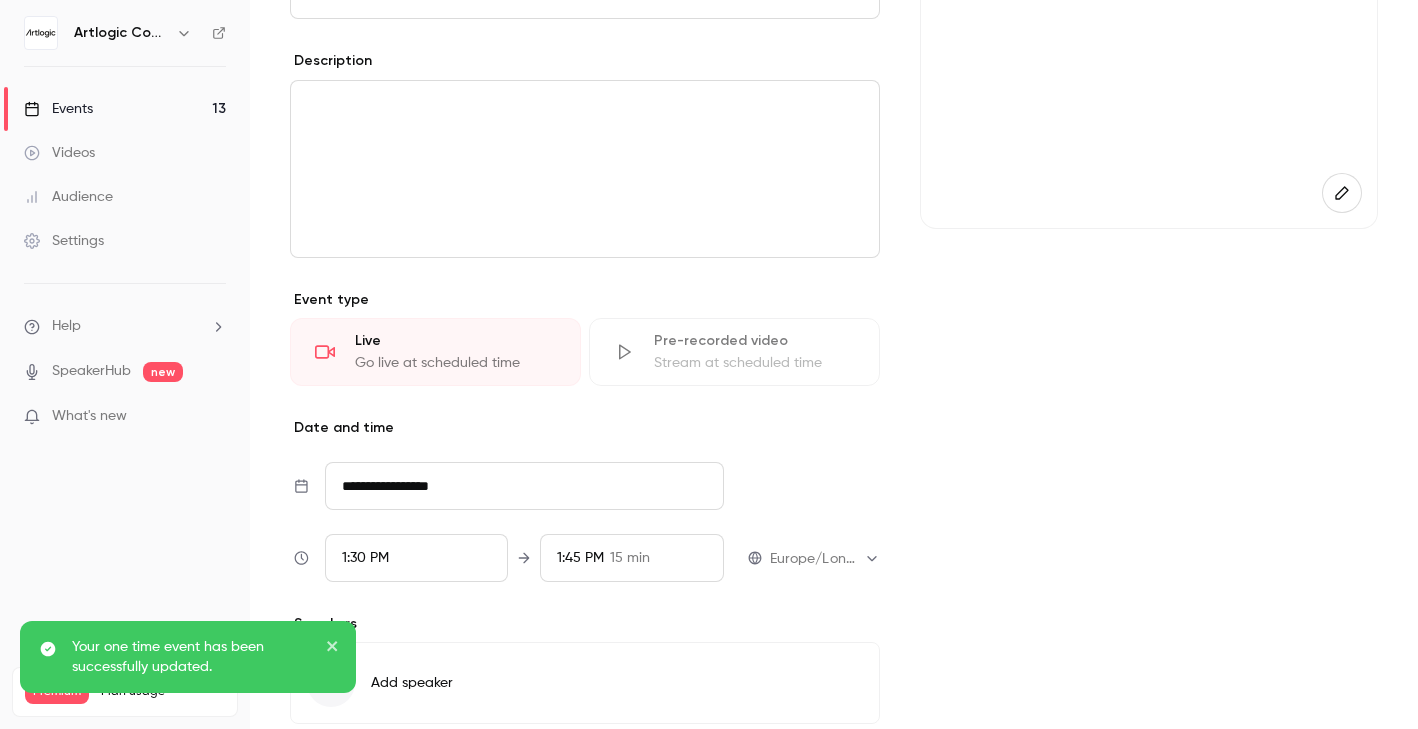 scroll, scrollTop: 0, scrollLeft: 0, axis: both 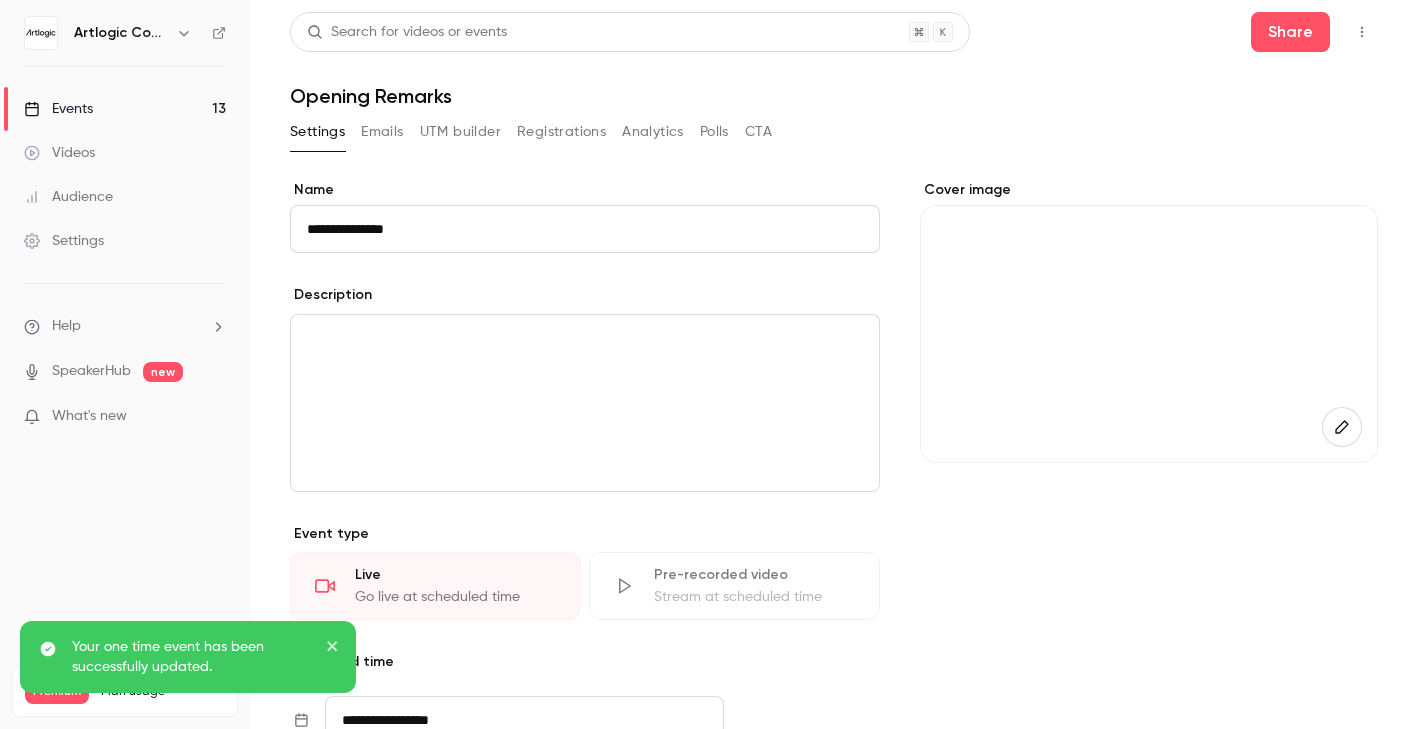 click at bounding box center [1149, 334] 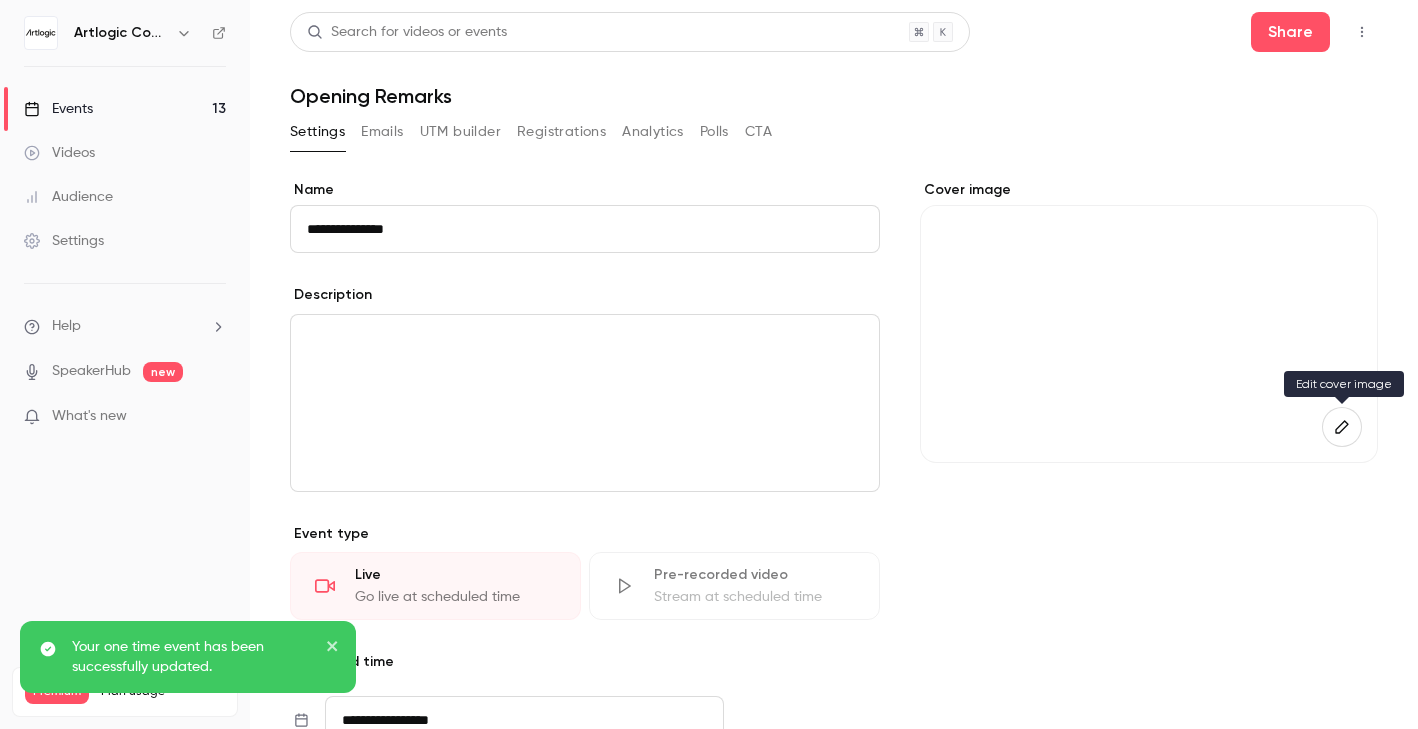 click 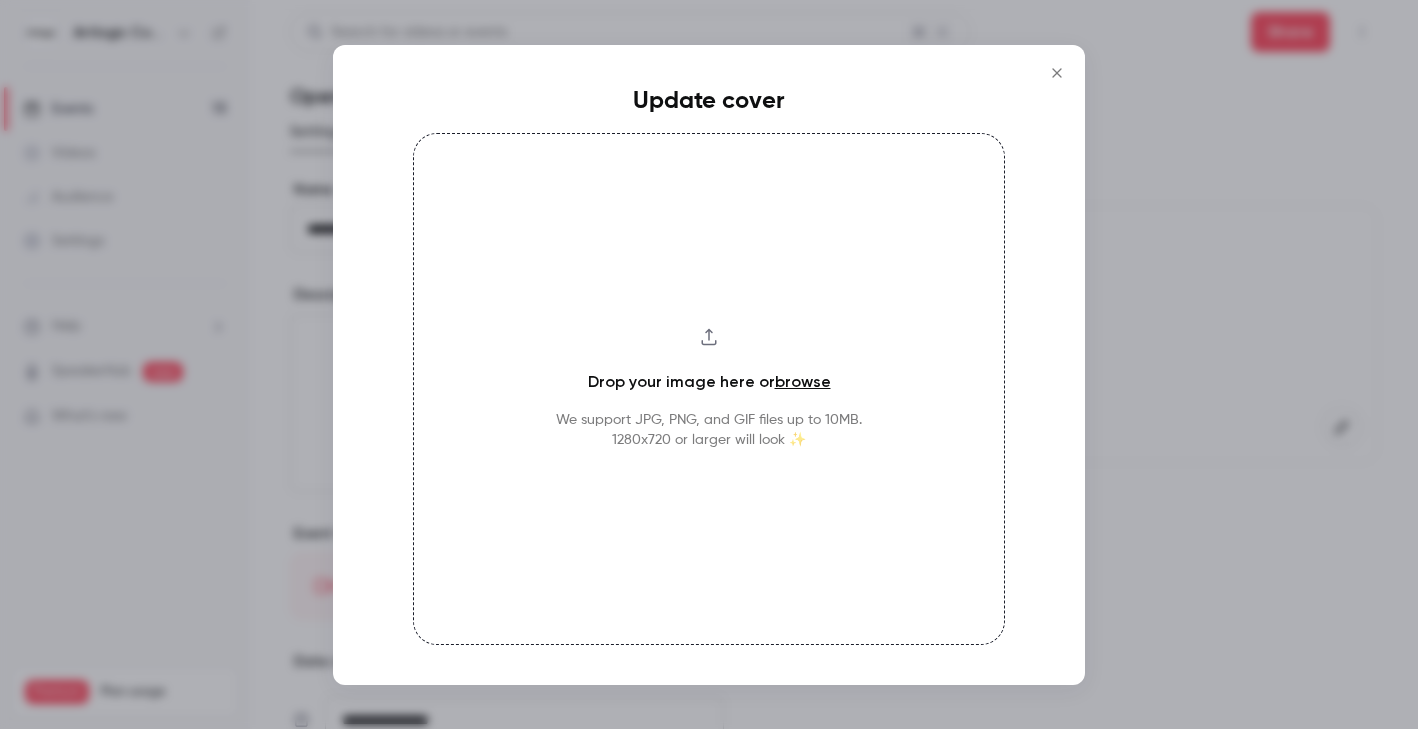 click on "browse" at bounding box center [803, 381] 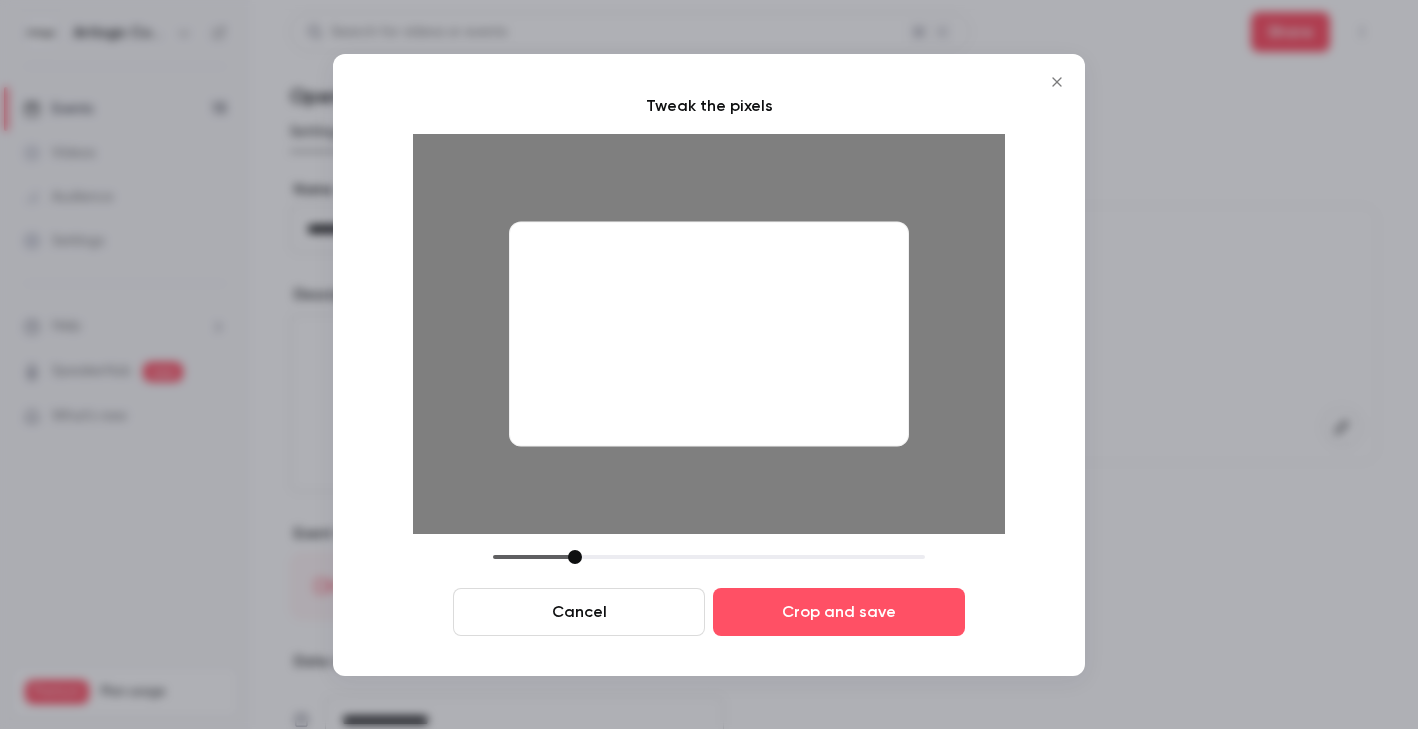 drag, startPoint x: 636, startPoint y: 561, endPoint x: 576, endPoint y: 560, distance: 60.00833 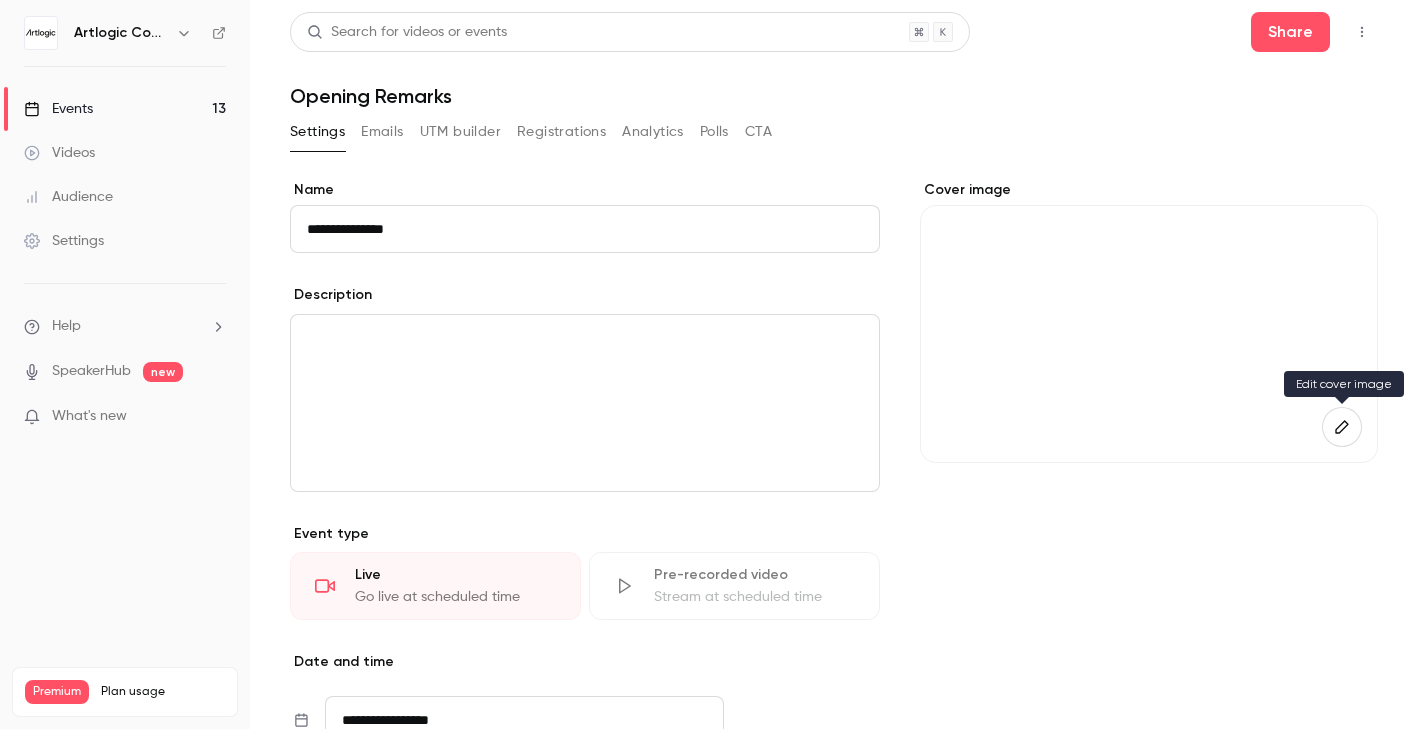 click 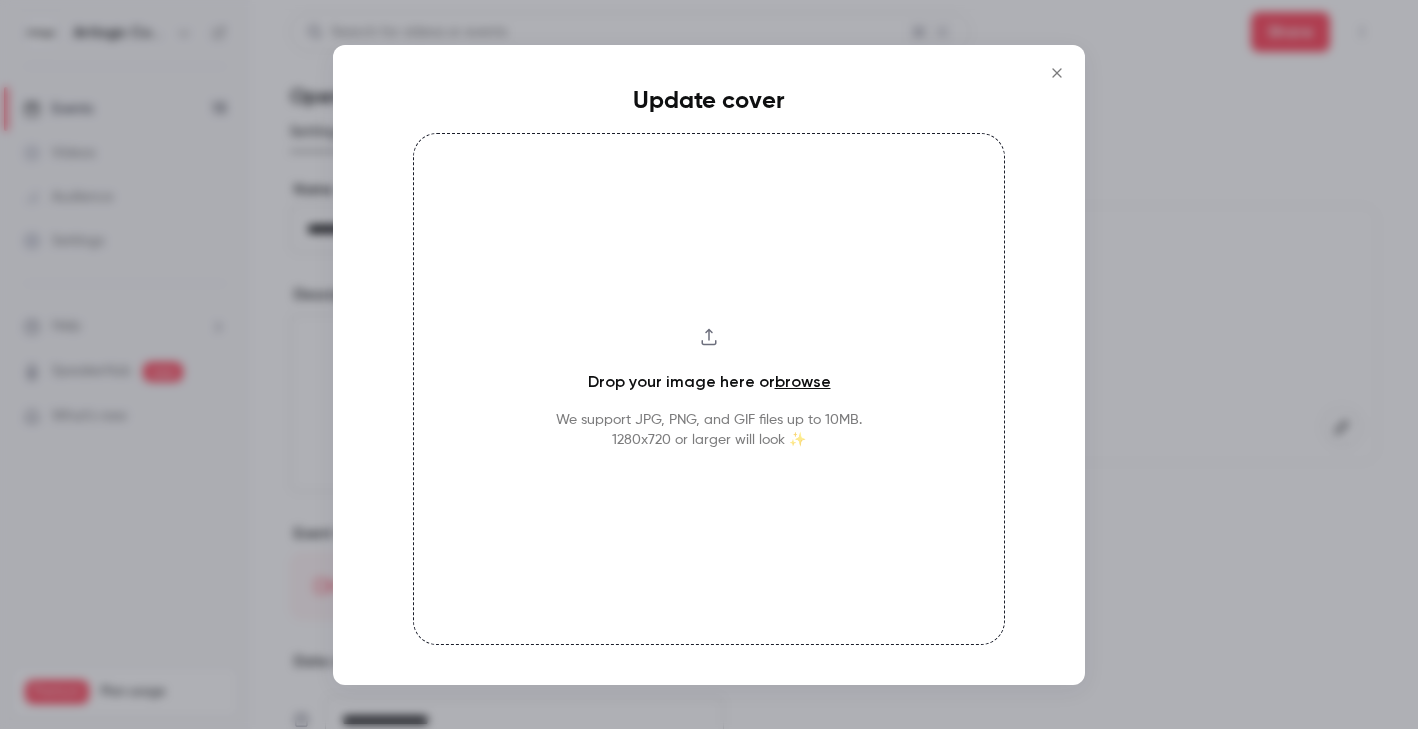click on "browse" at bounding box center (803, 381) 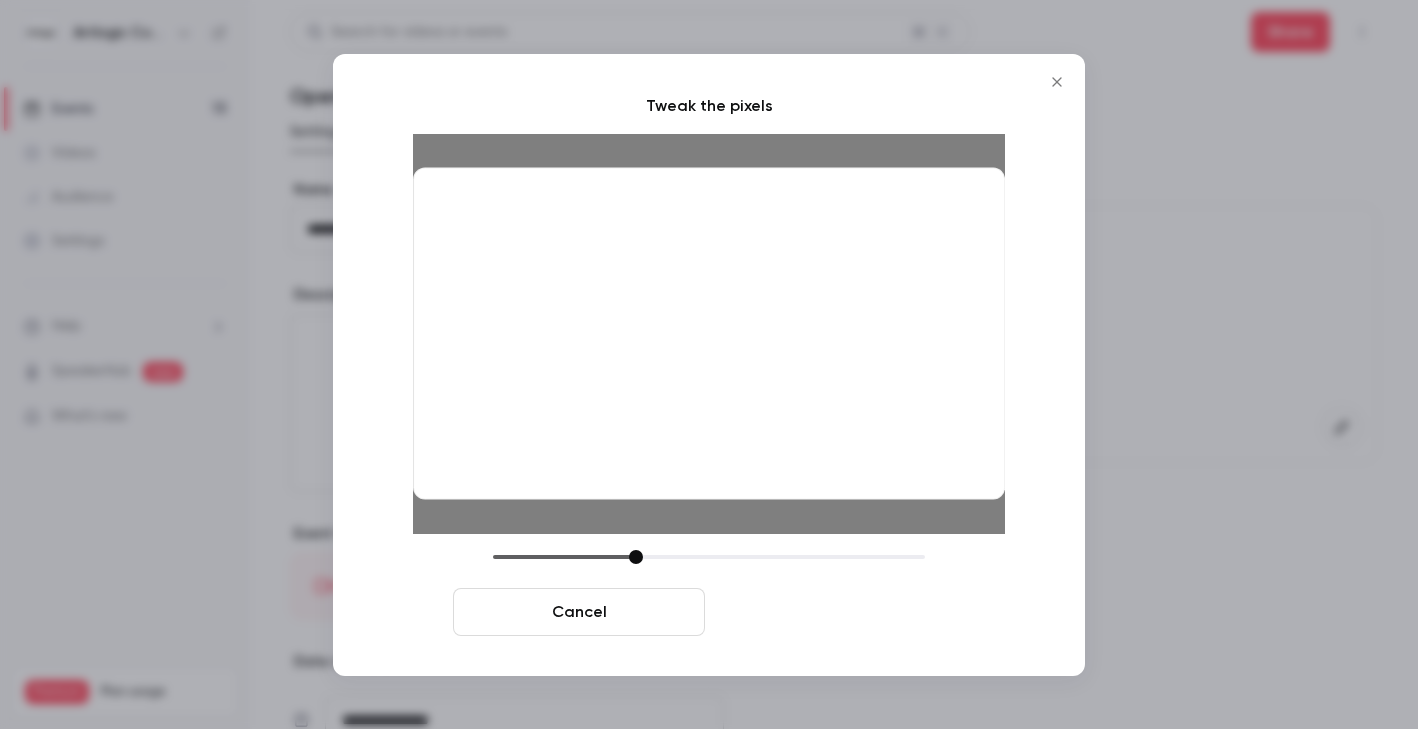 click on "Crop and save" at bounding box center [839, 612] 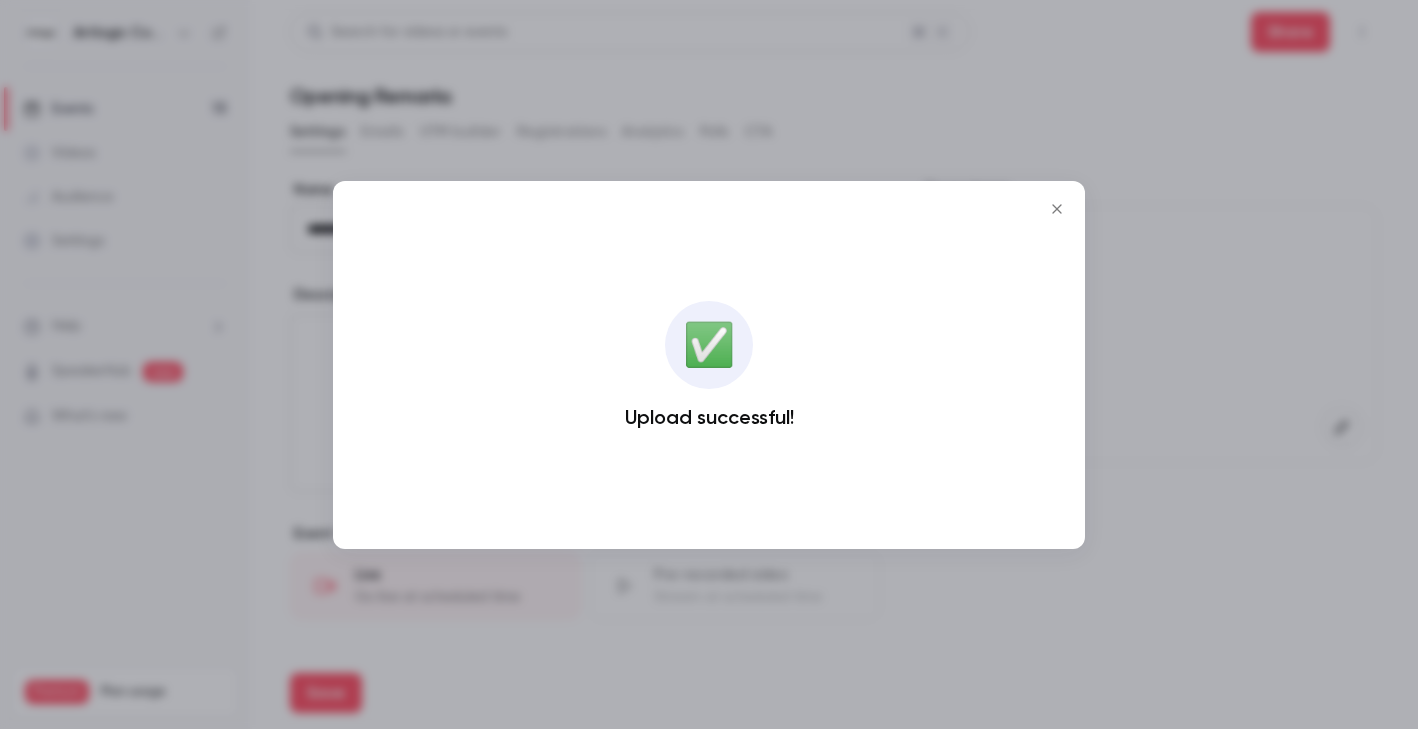 click 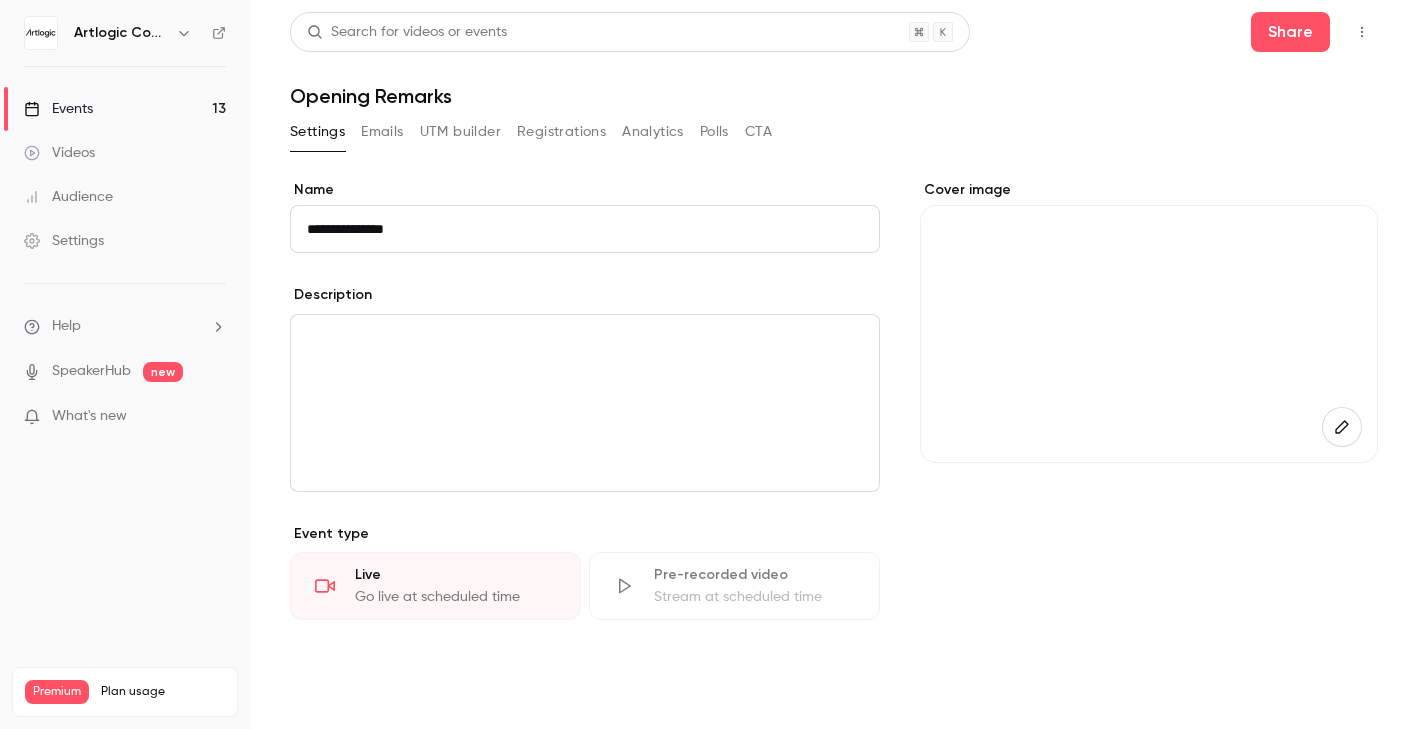 click on "Save" at bounding box center [326, 693] 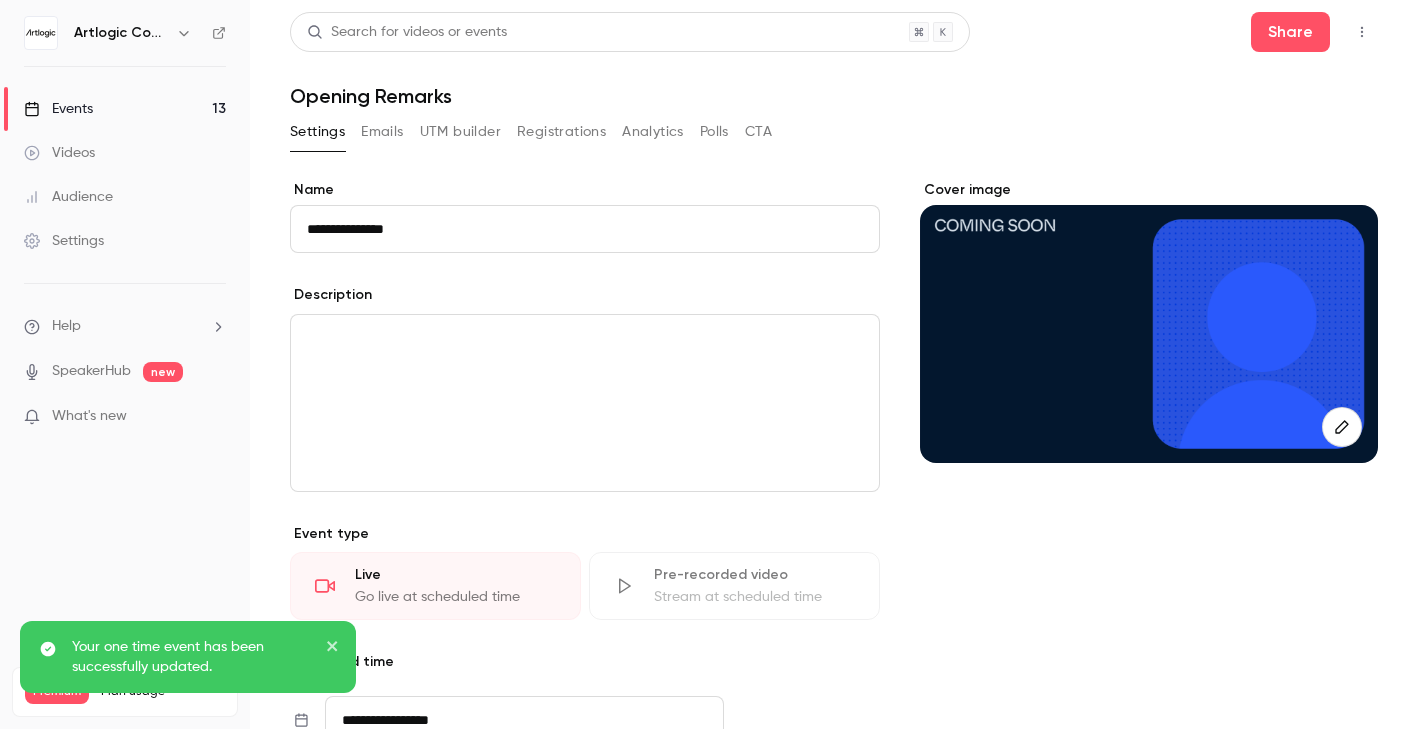 click on "Events 13" at bounding box center [125, 109] 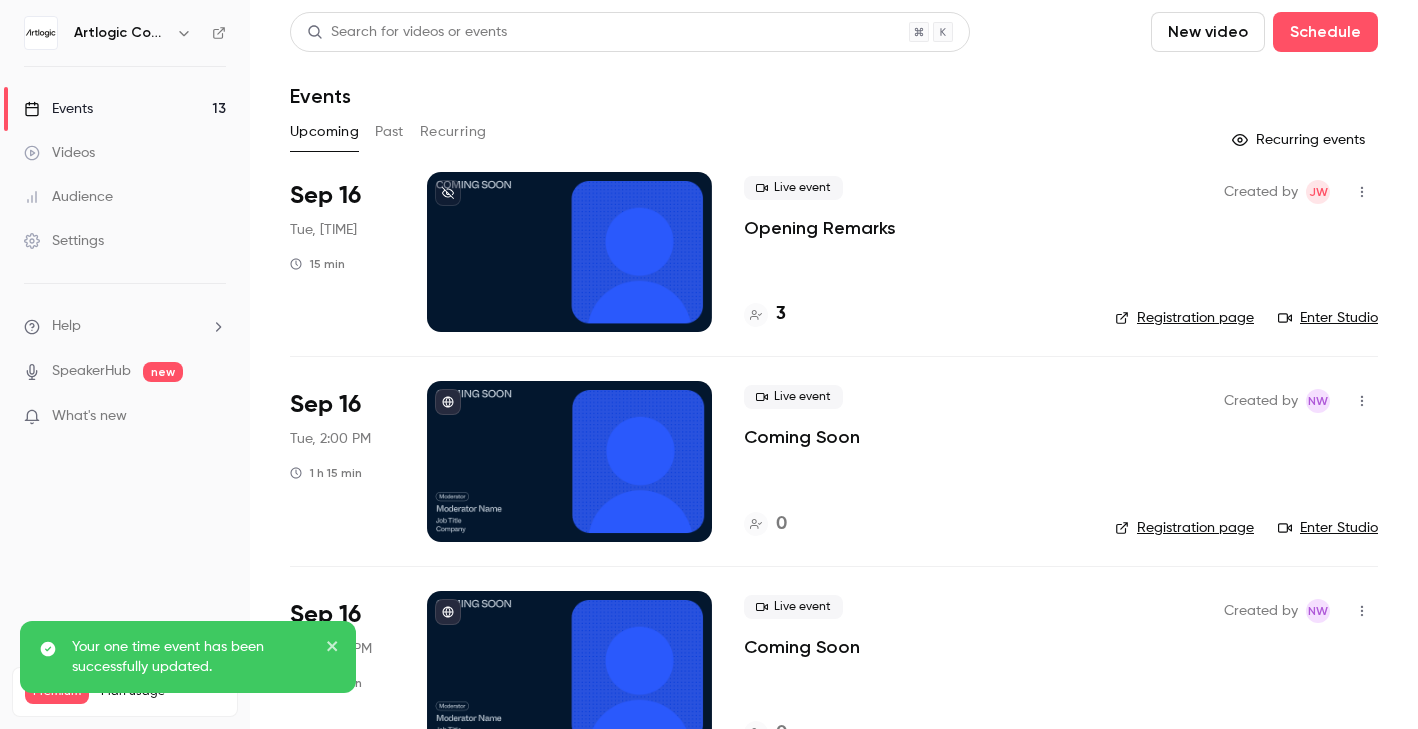 click at bounding box center [569, 461] 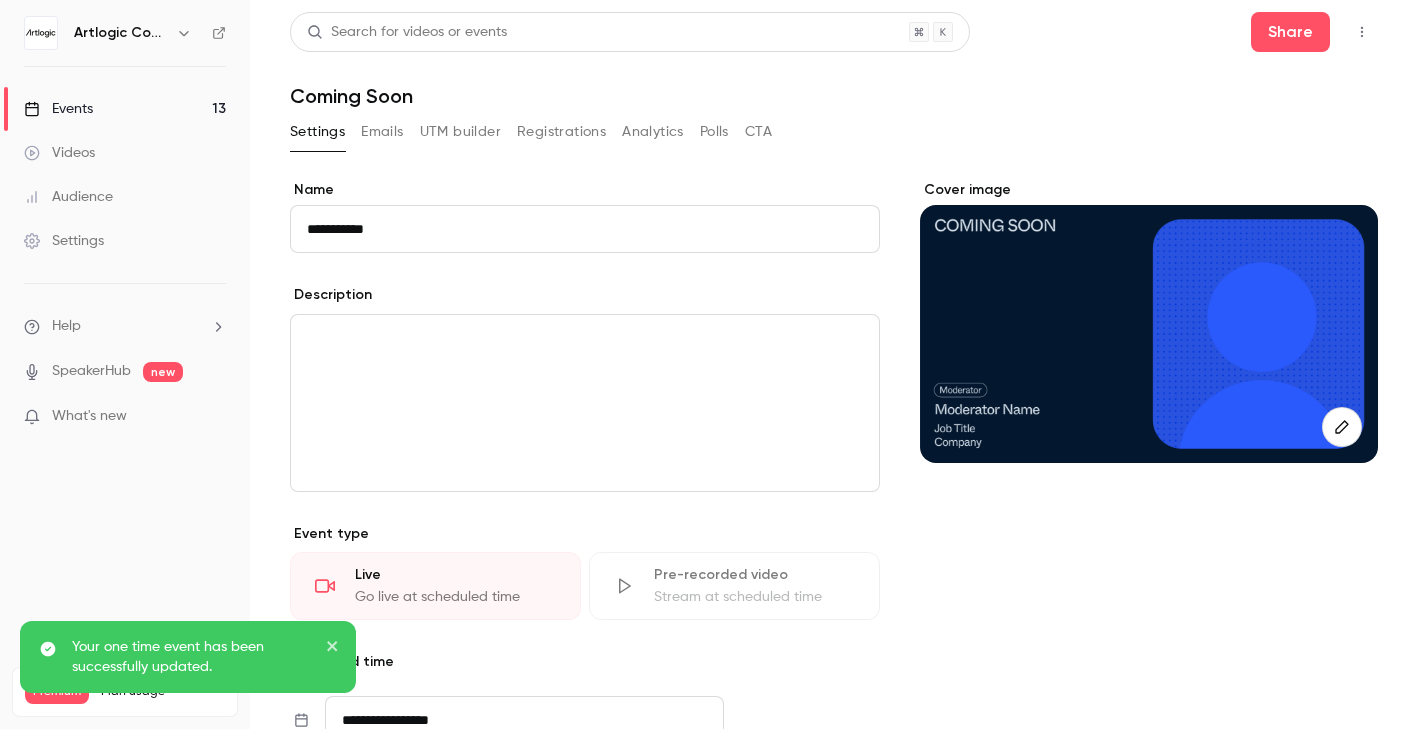 click at bounding box center [1342, 427] 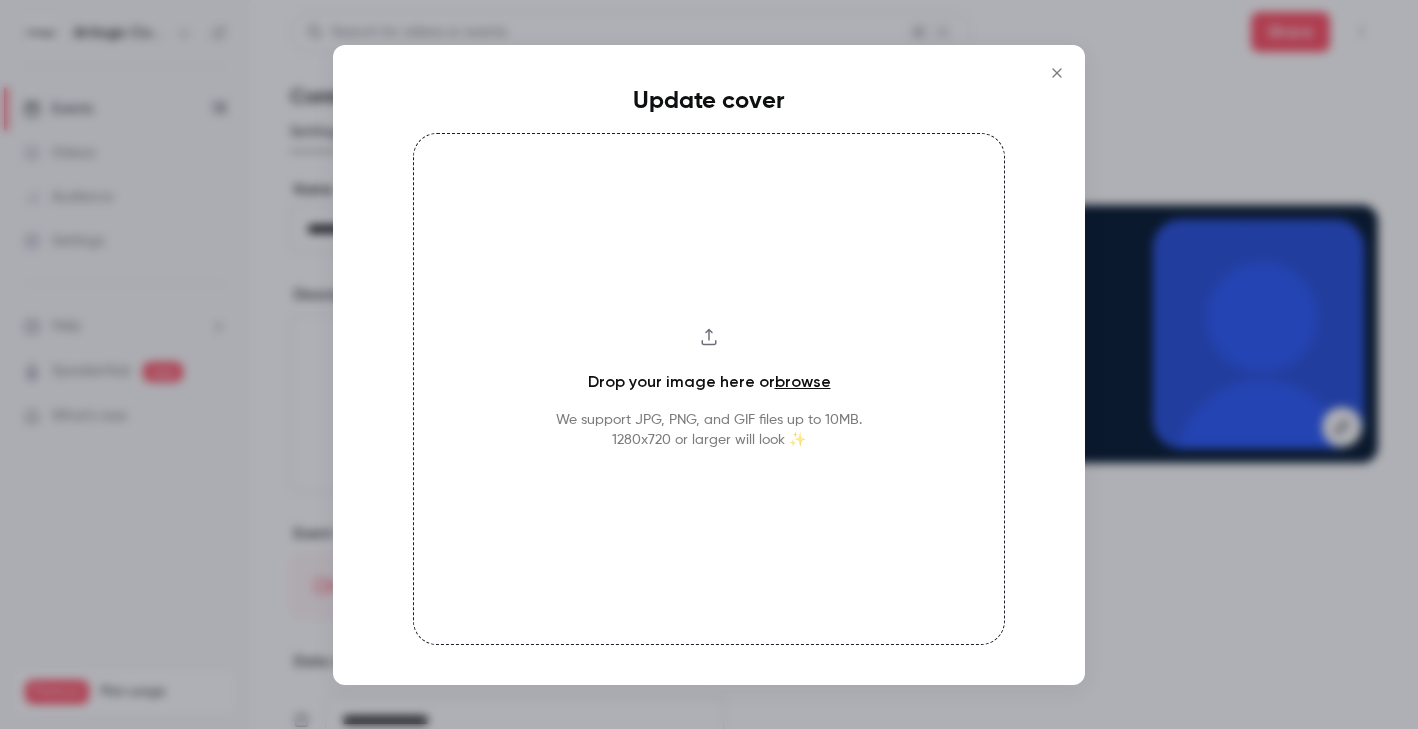 click on "browse" at bounding box center (803, 381) 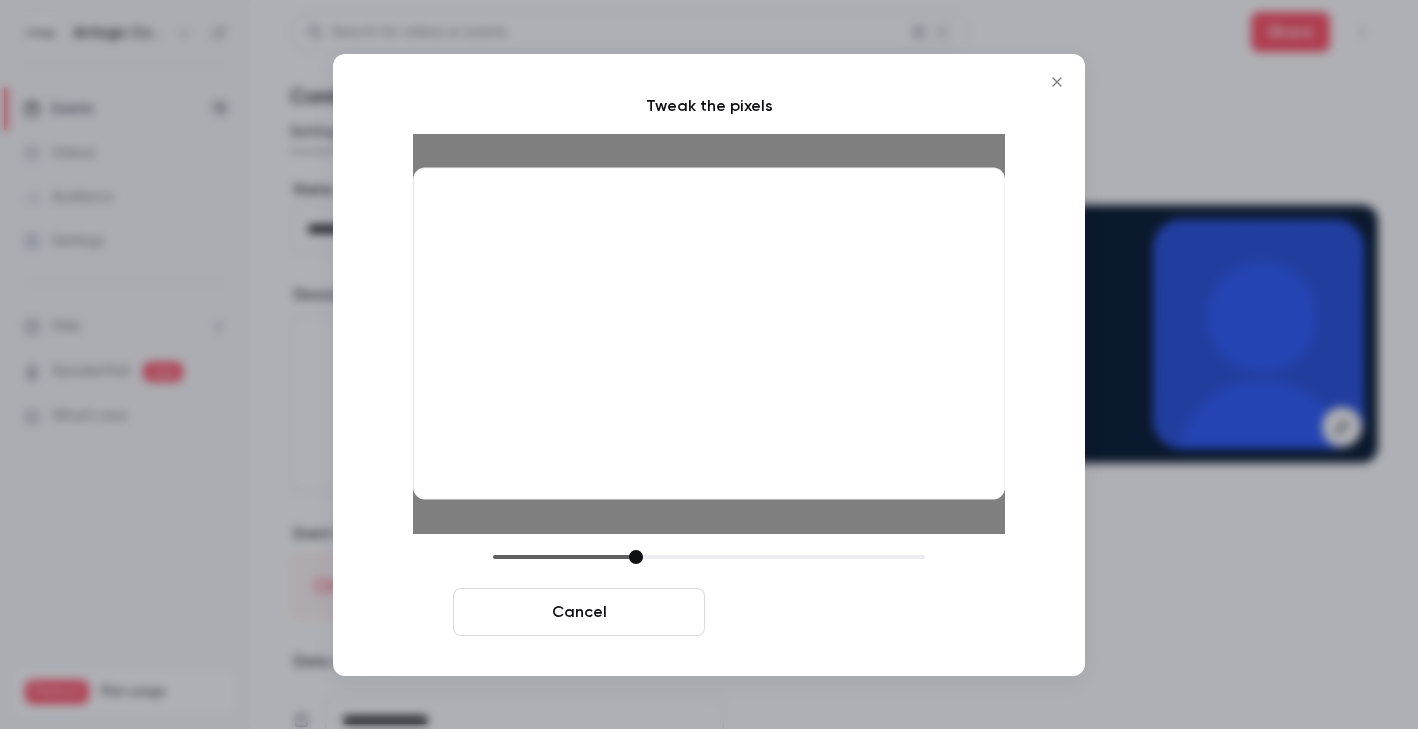 click on "Crop and save" at bounding box center [839, 612] 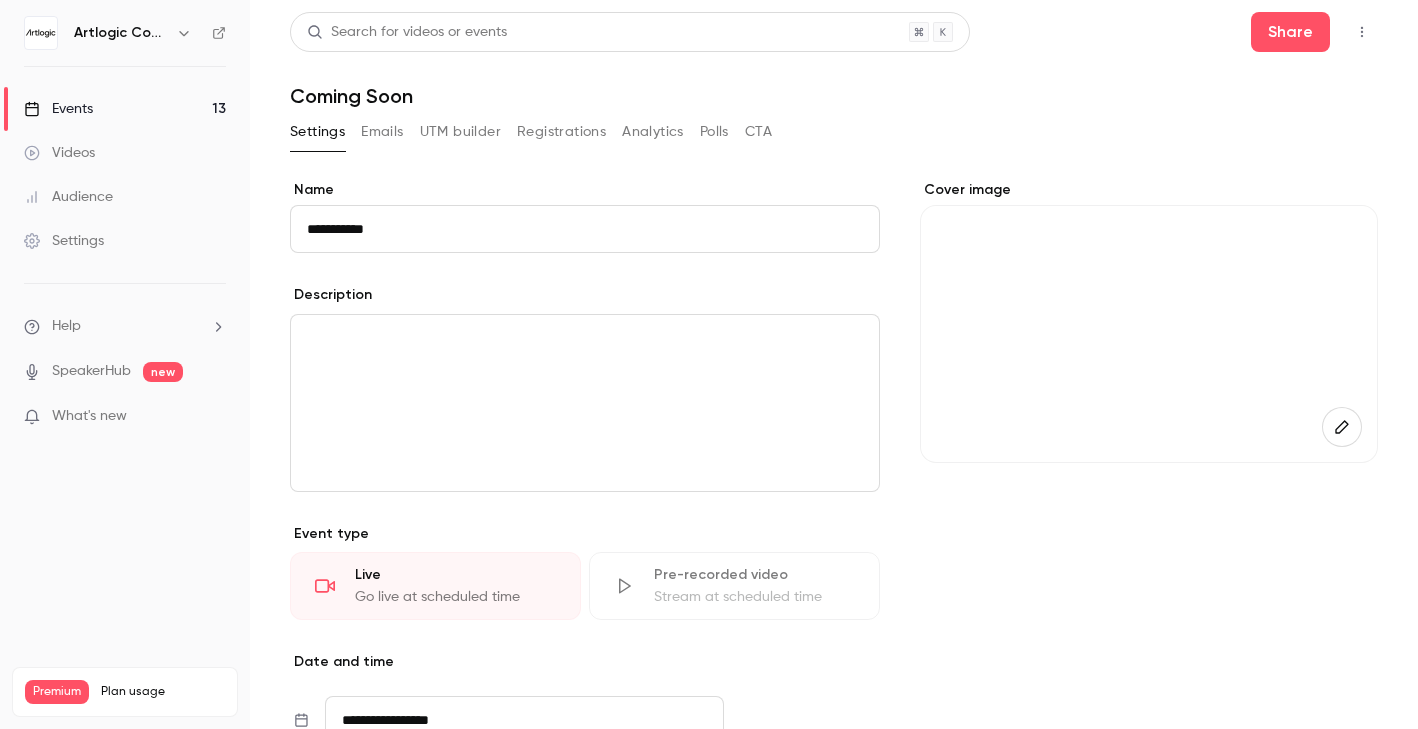 click on "Videos" at bounding box center (125, 153) 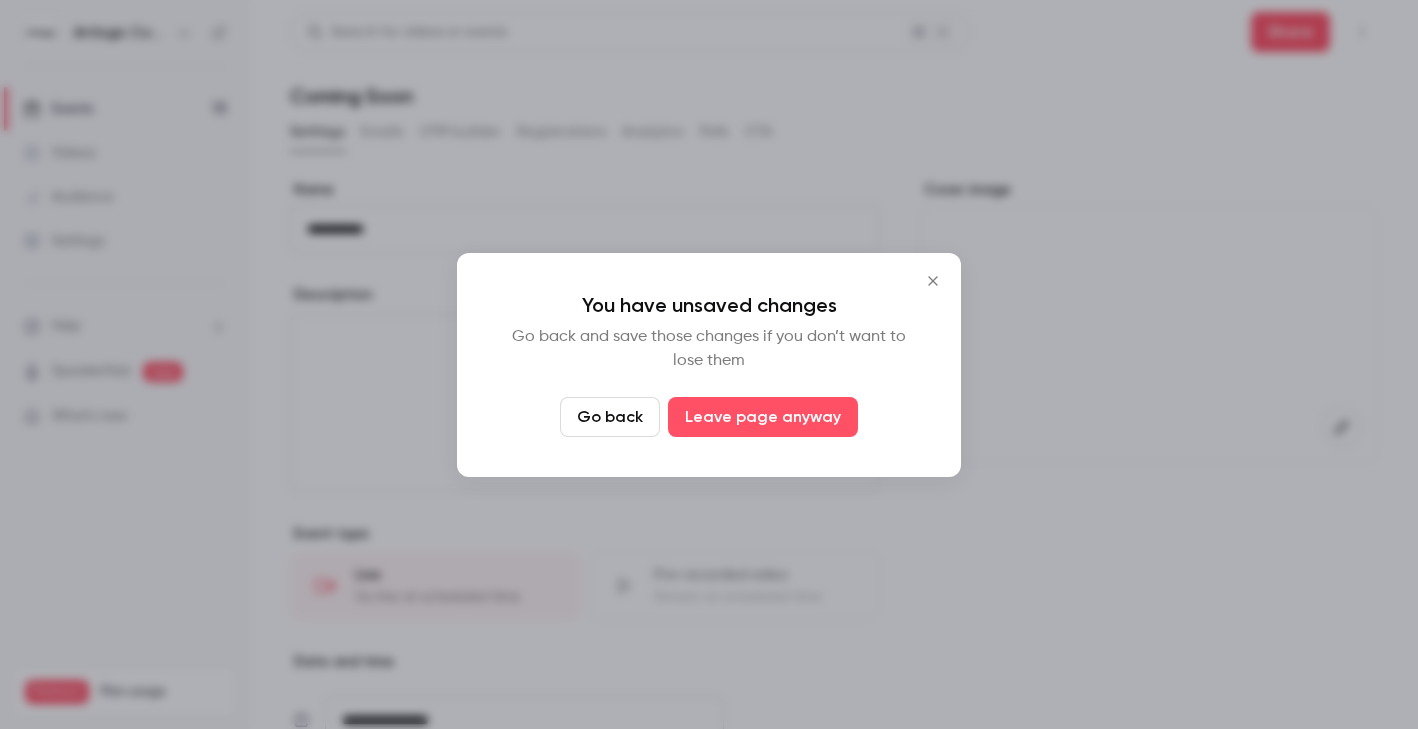 click on "Go back" at bounding box center (610, 417) 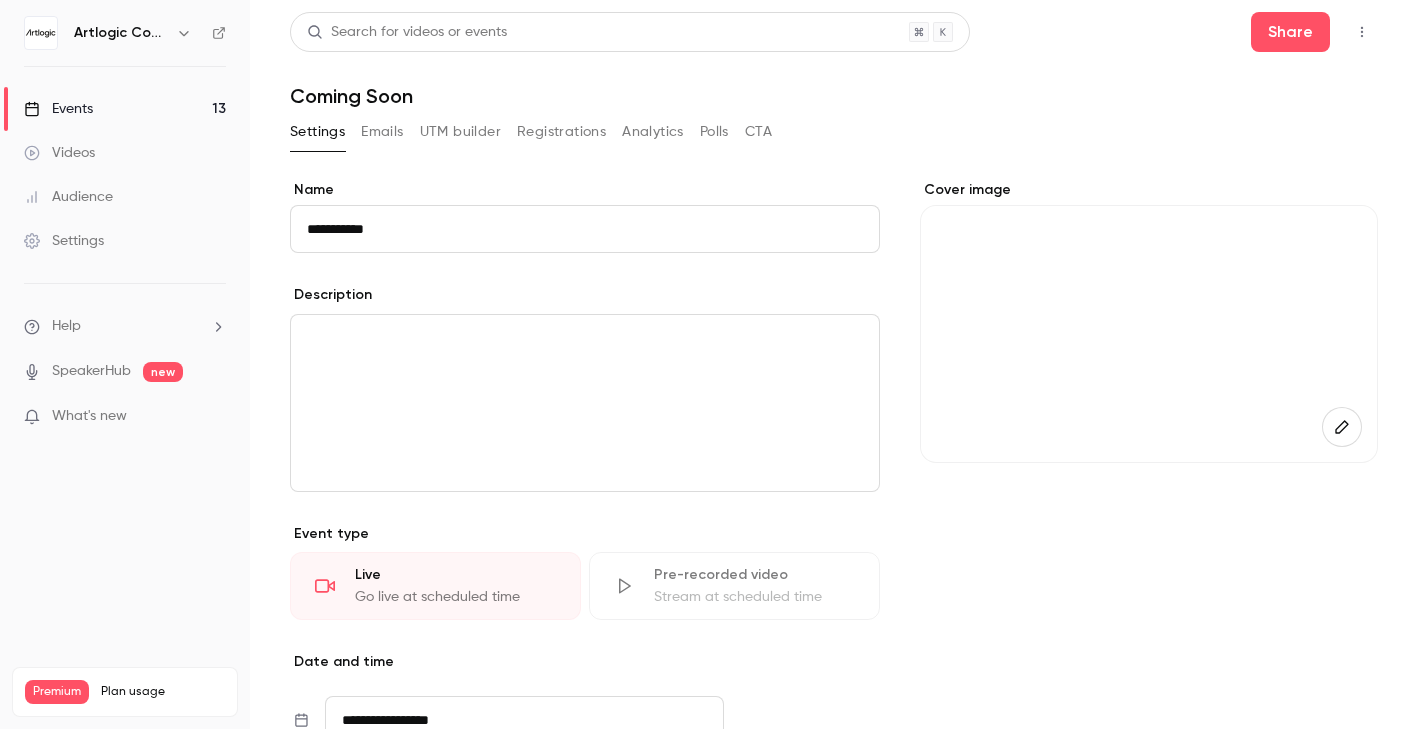 scroll, scrollTop: 397, scrollLeft: 0, axis: vertical 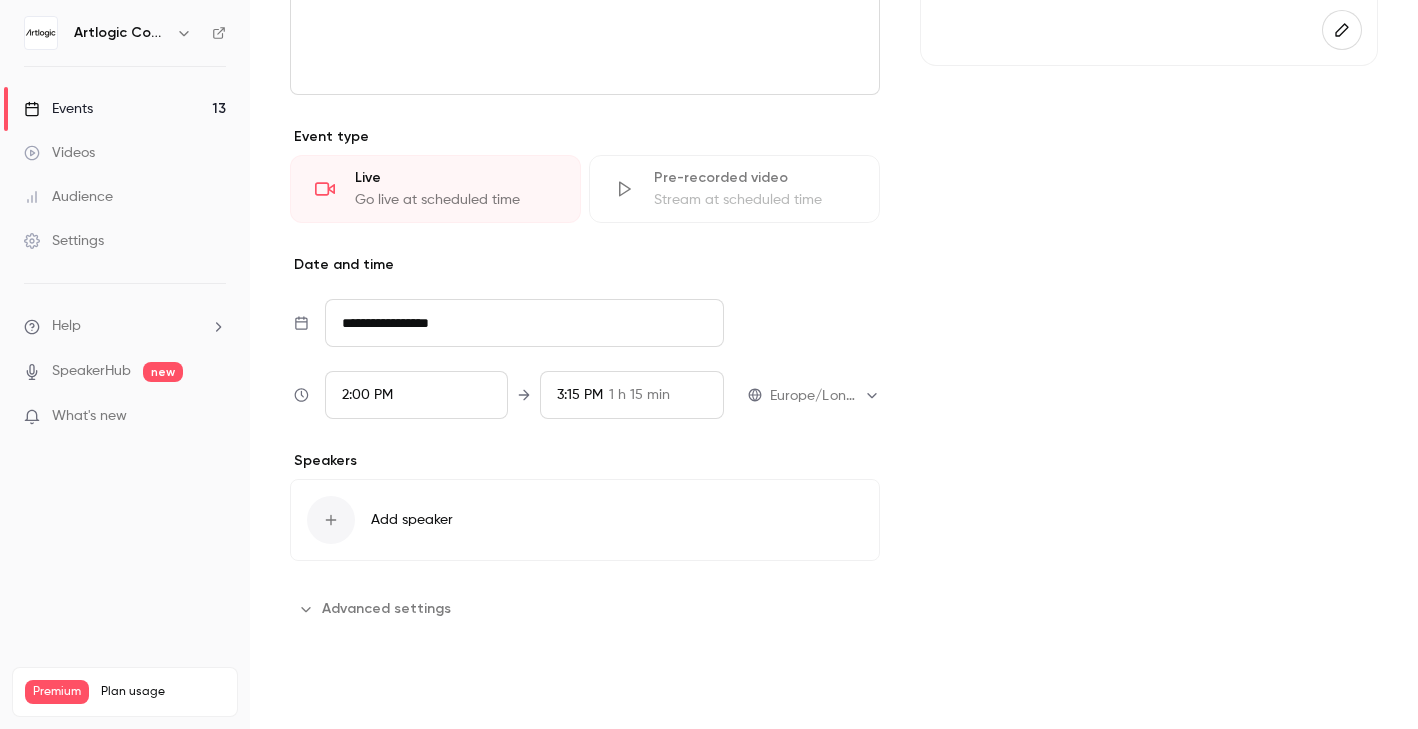 click on "Save" at bounding box center [326, 693] 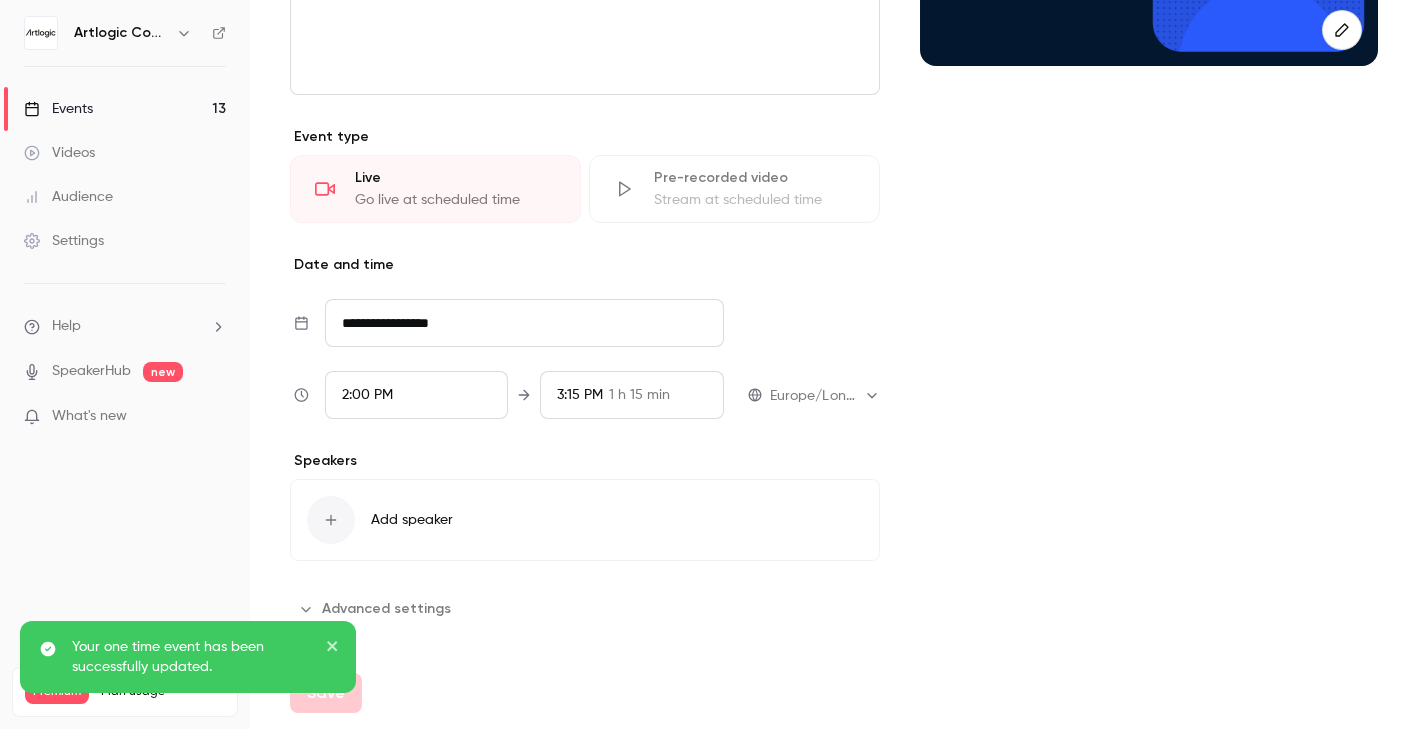 click on "Events" at bounding box center [58, 109] 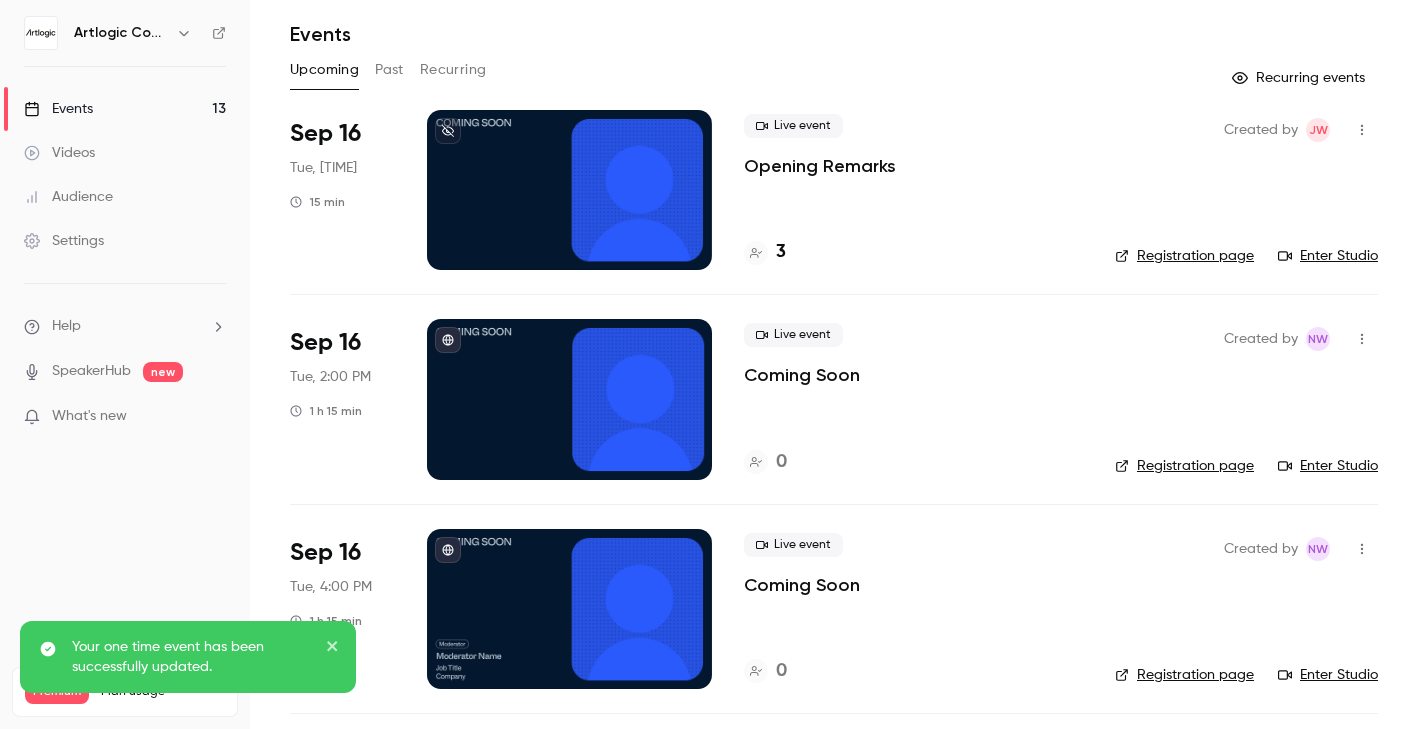 scroll, scrollTop: 72, scrollLeft: 0, axis: vertical 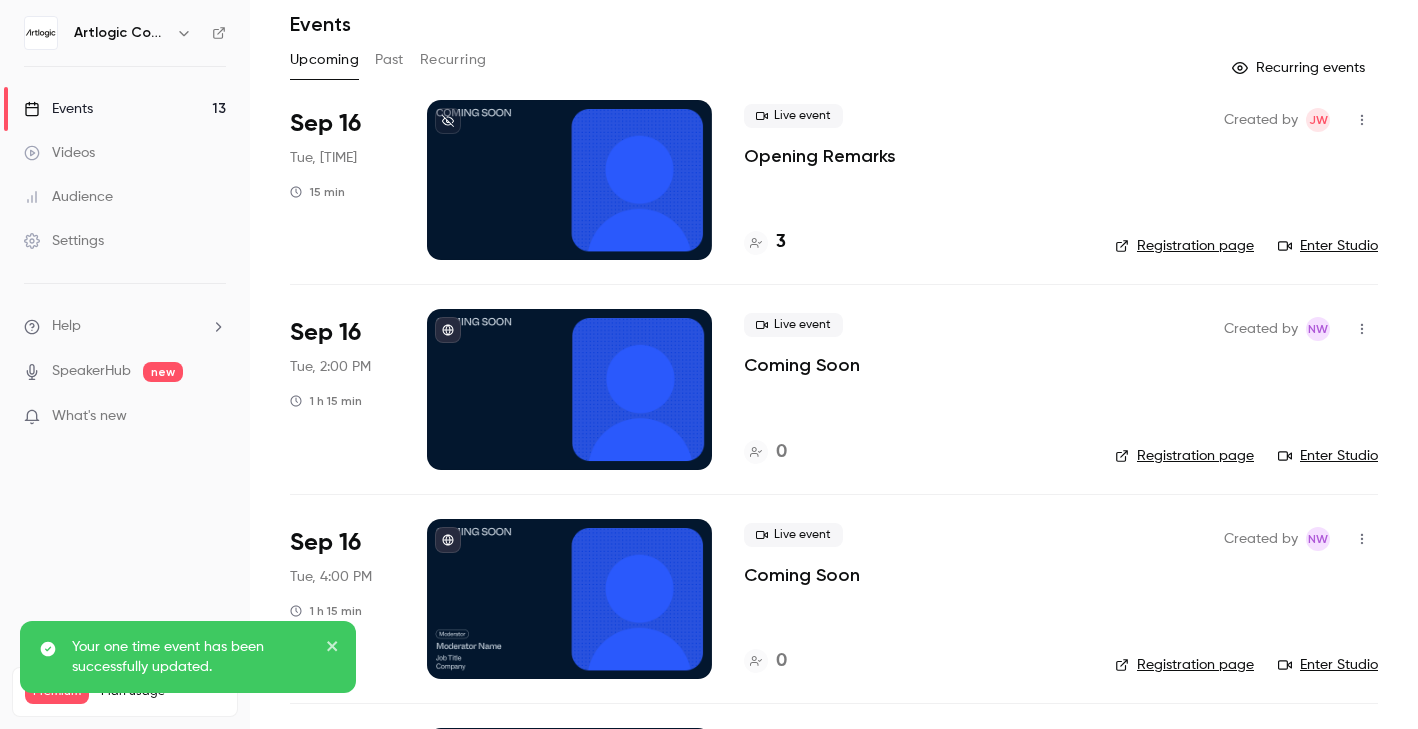 click at bounding box center [569, 599] 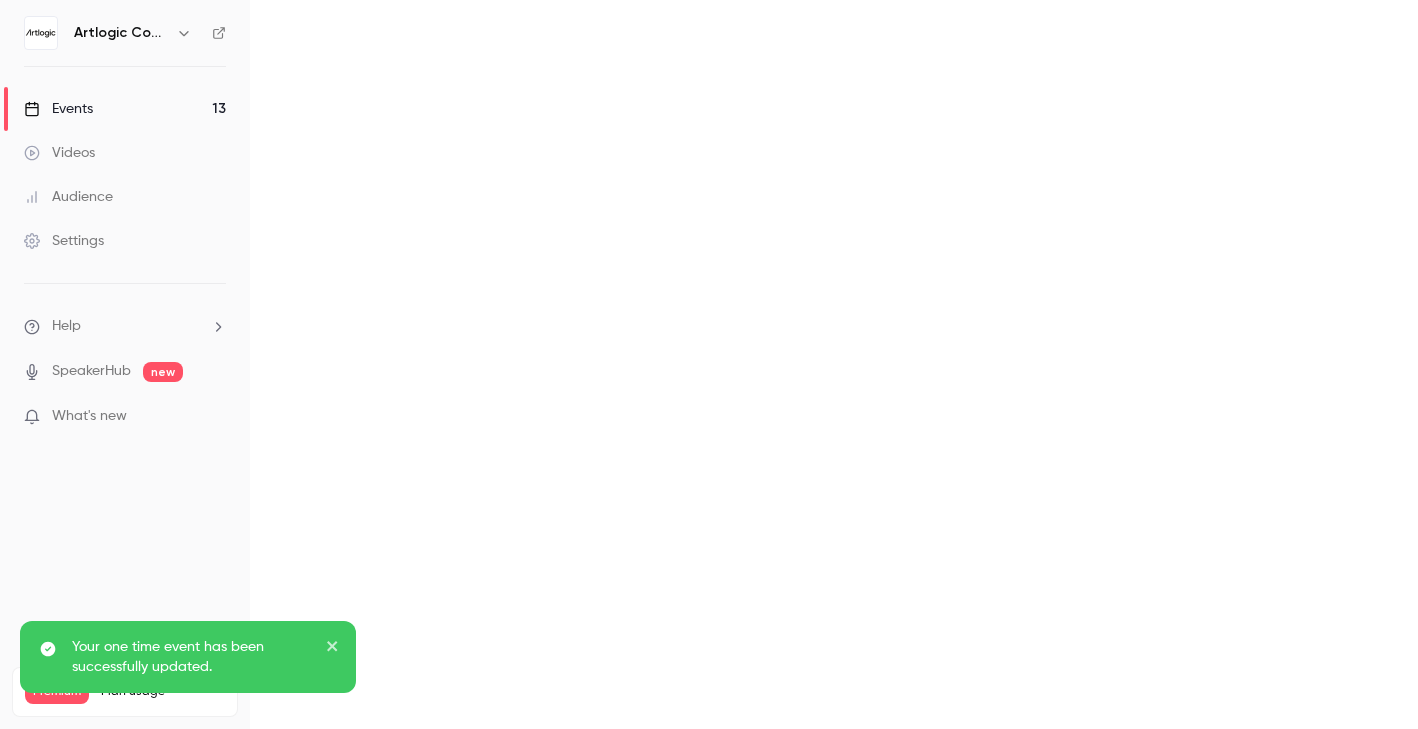 scroll, scrollTop: 0, scrollLeft: 0, axis: both 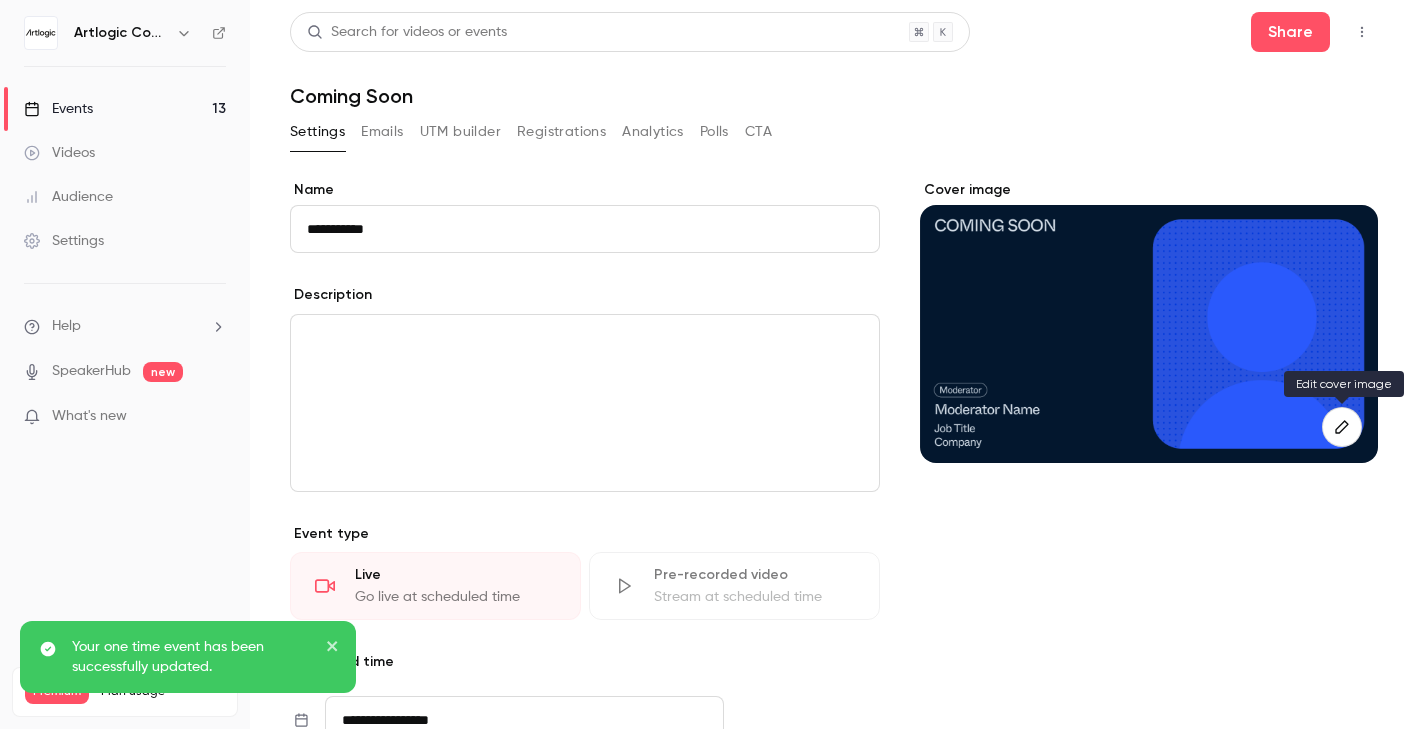 click 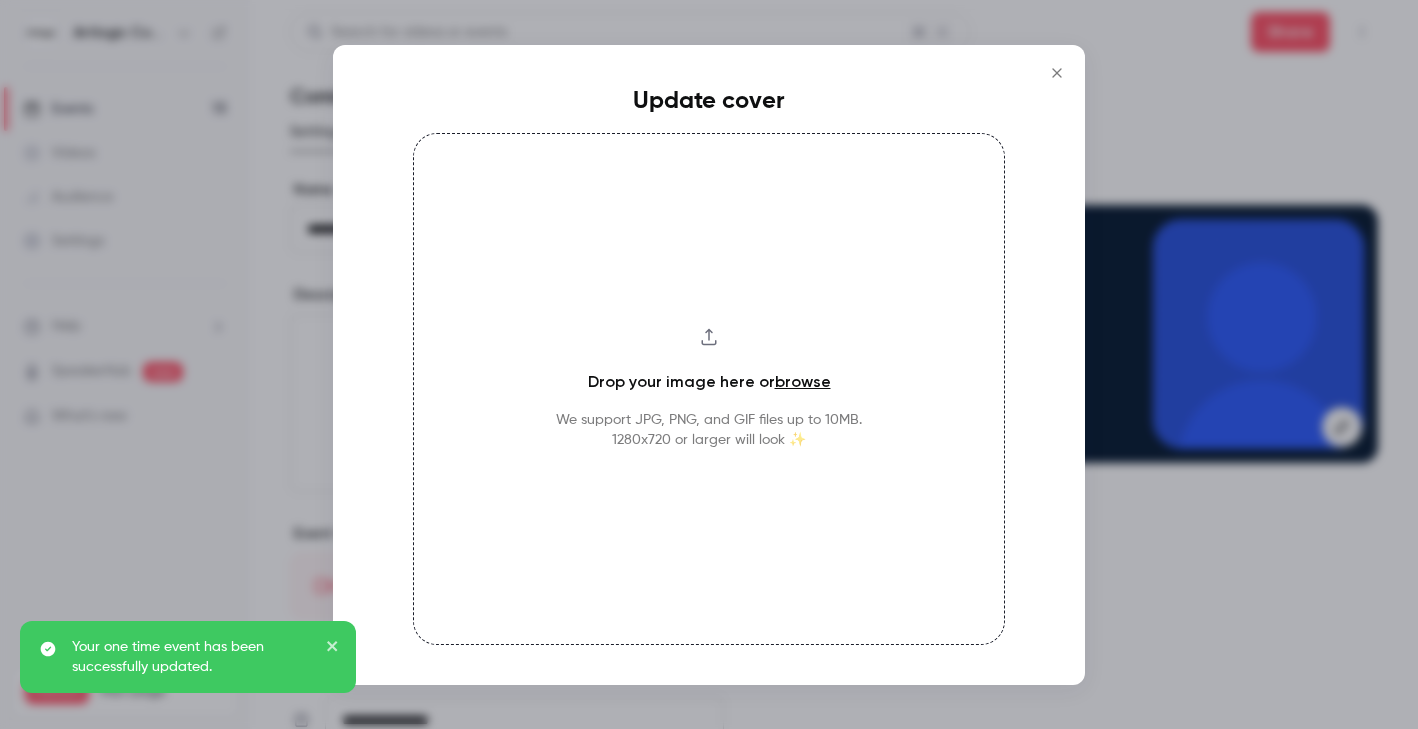 click on "browse" at bounding box center [803, 381] 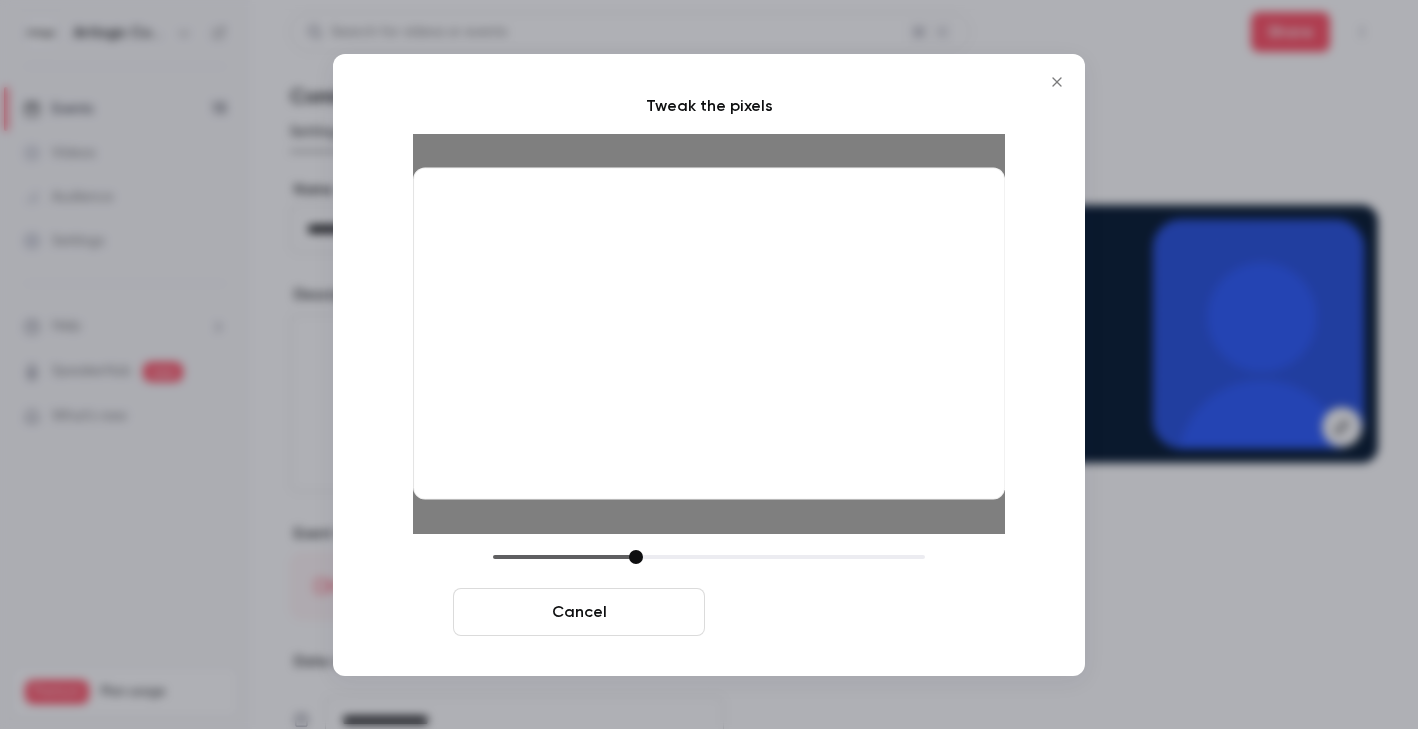 click on "Crop and save" at bounding box center (839, 612) 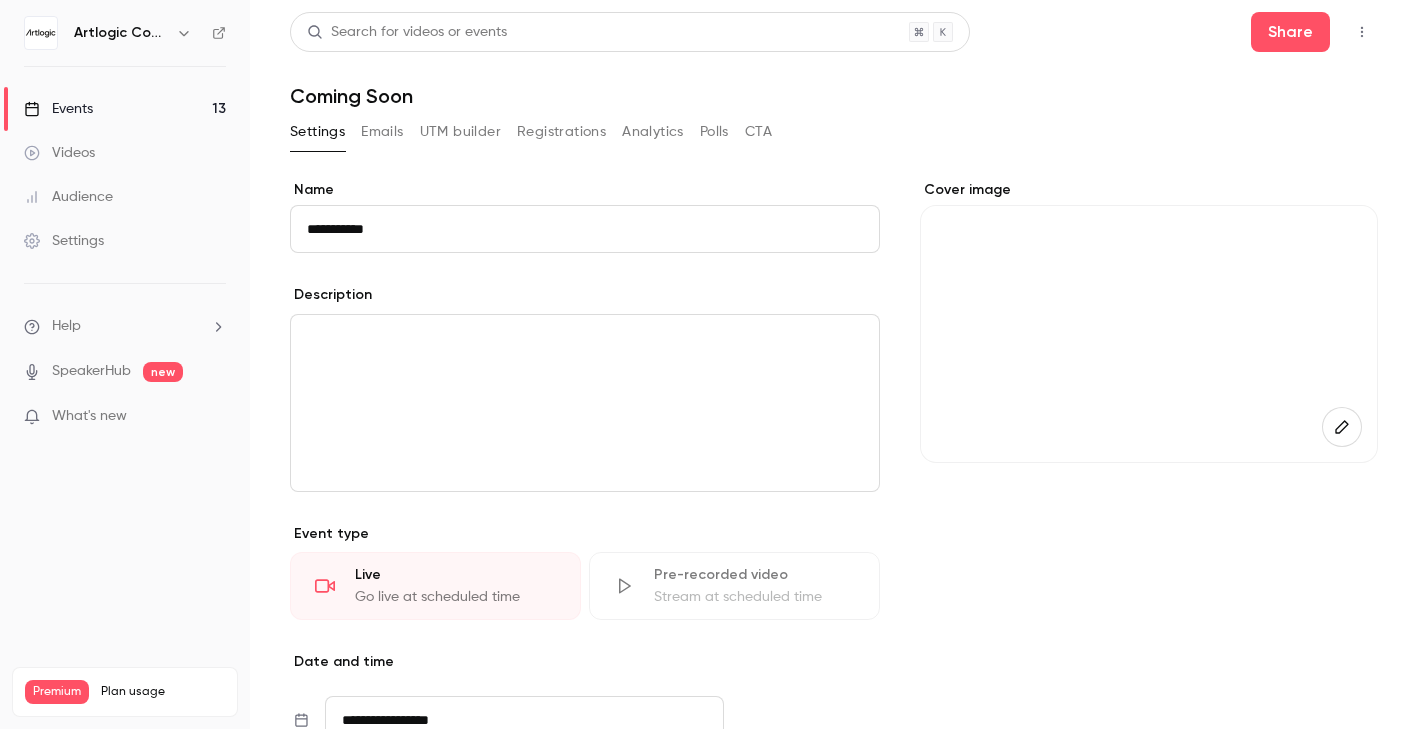 click on "Events 13" at bounding box center (125, 109) 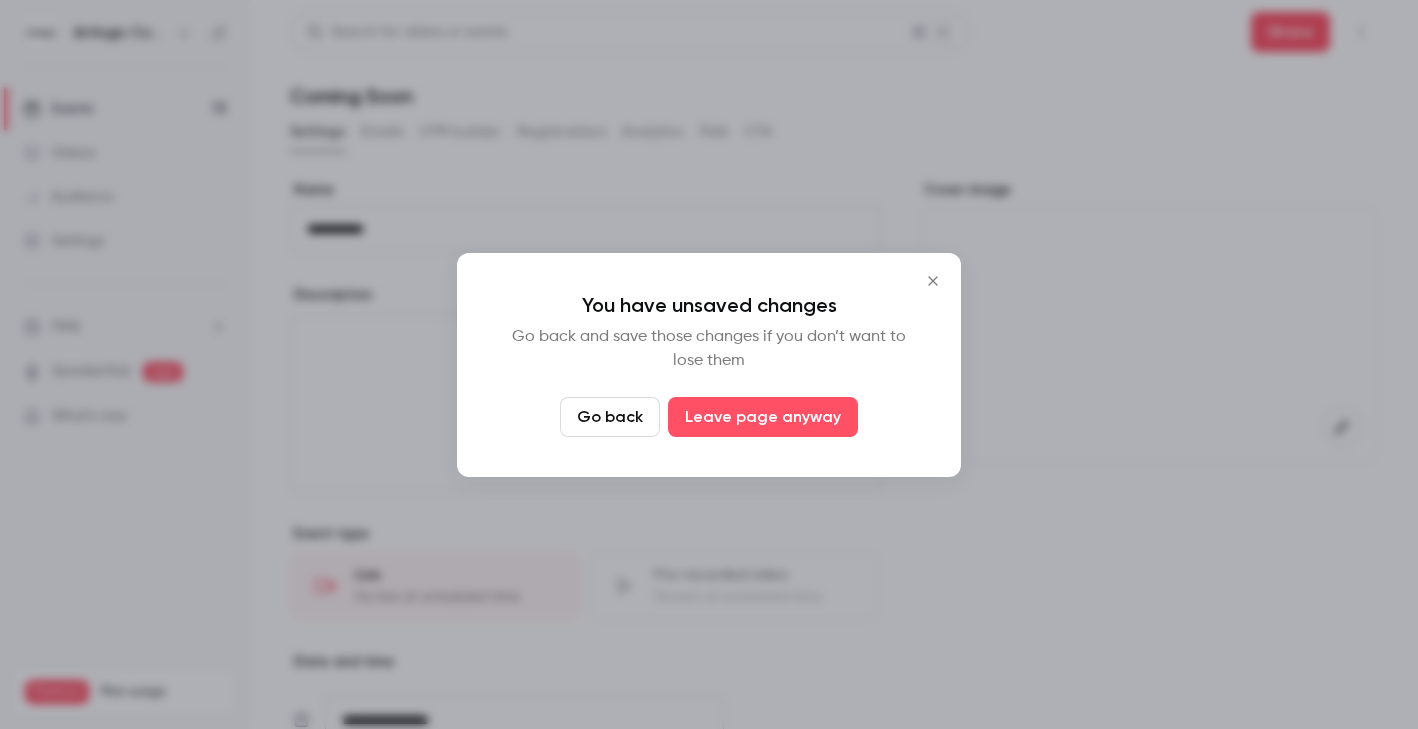click 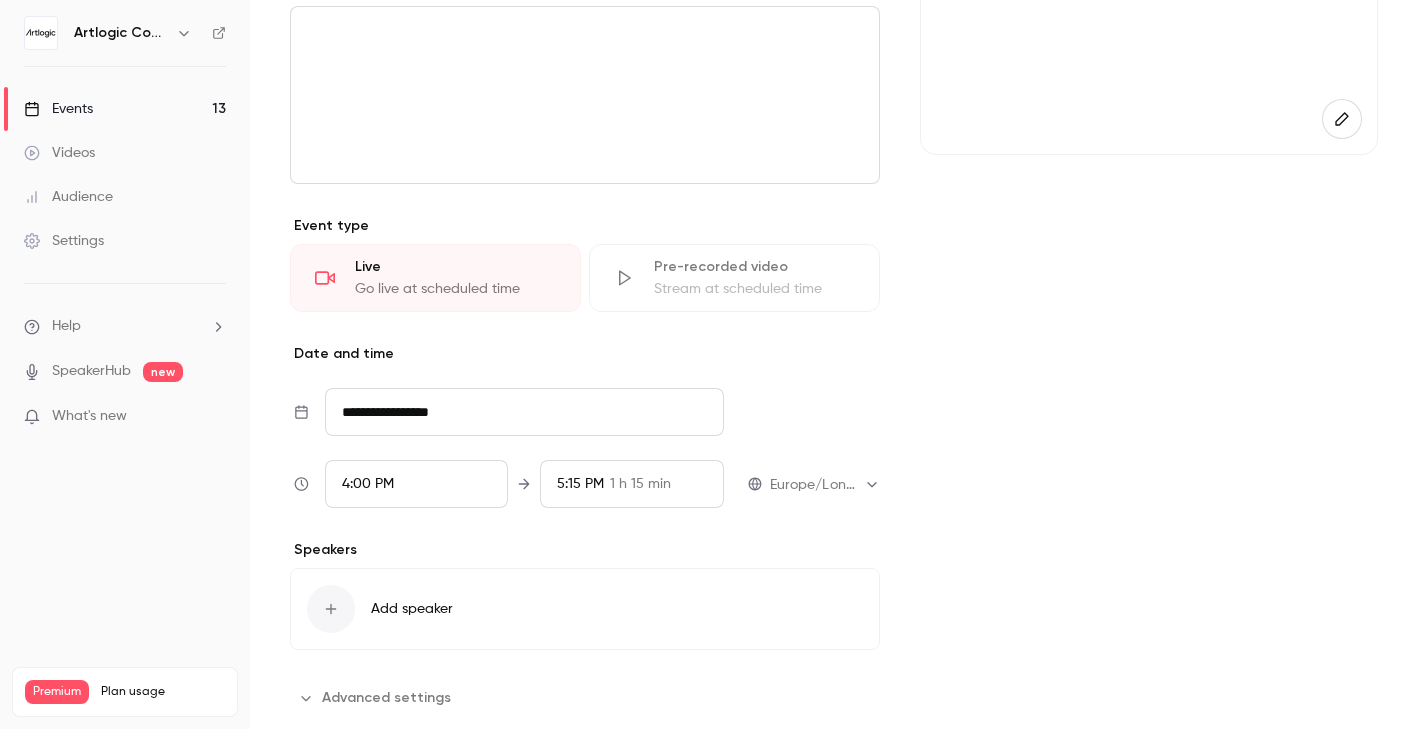 scroll, scrollTop: 397, scrollLeft: 0, axis: vertical 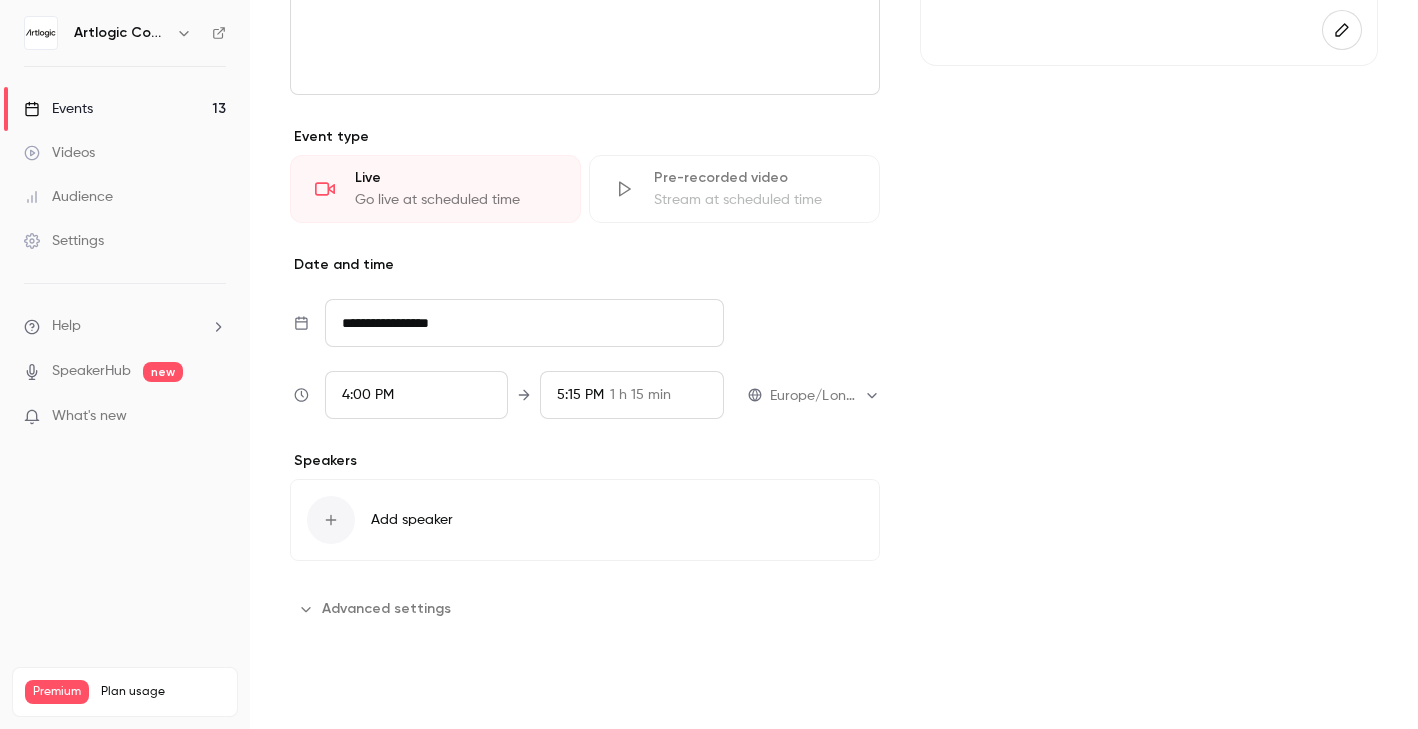 click on "Save" at bounding box center [326, 693] 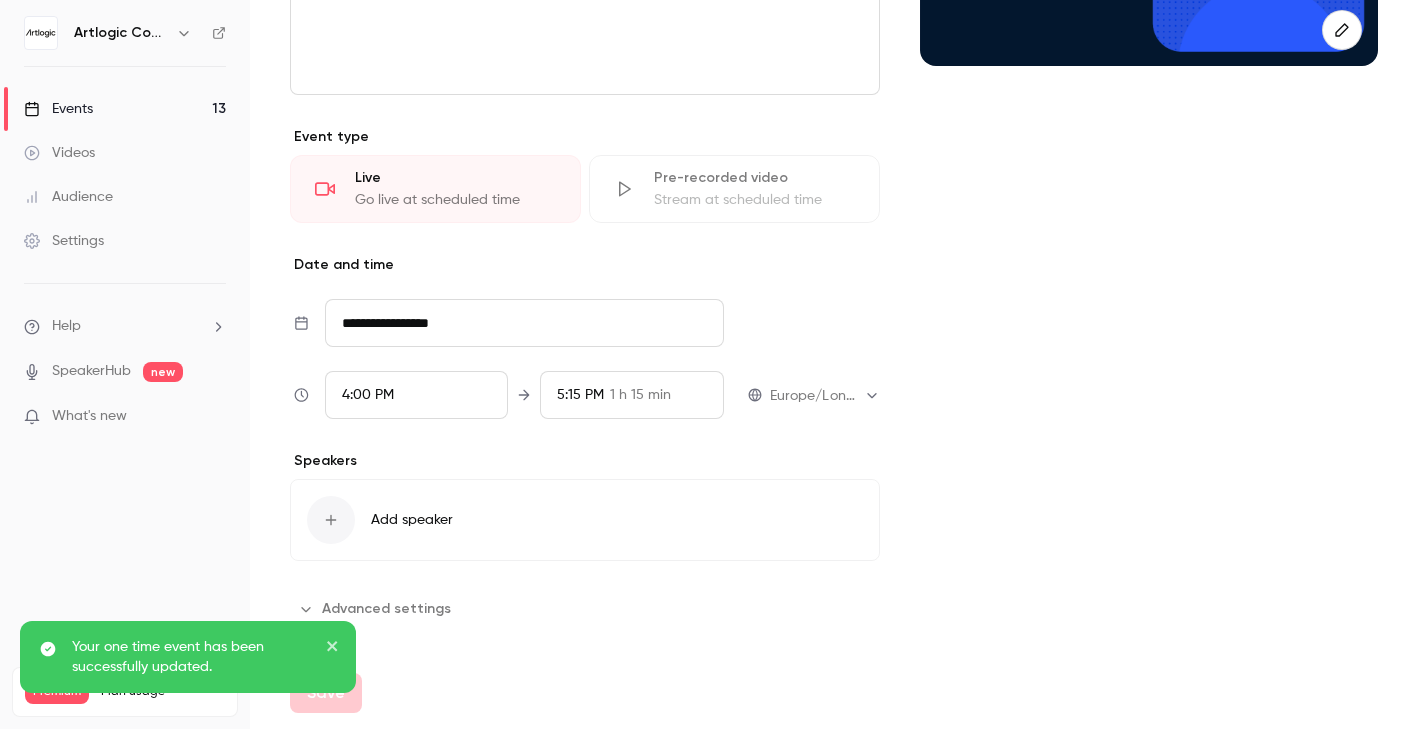 click on "Events 13" at bounding box center (125, 109) 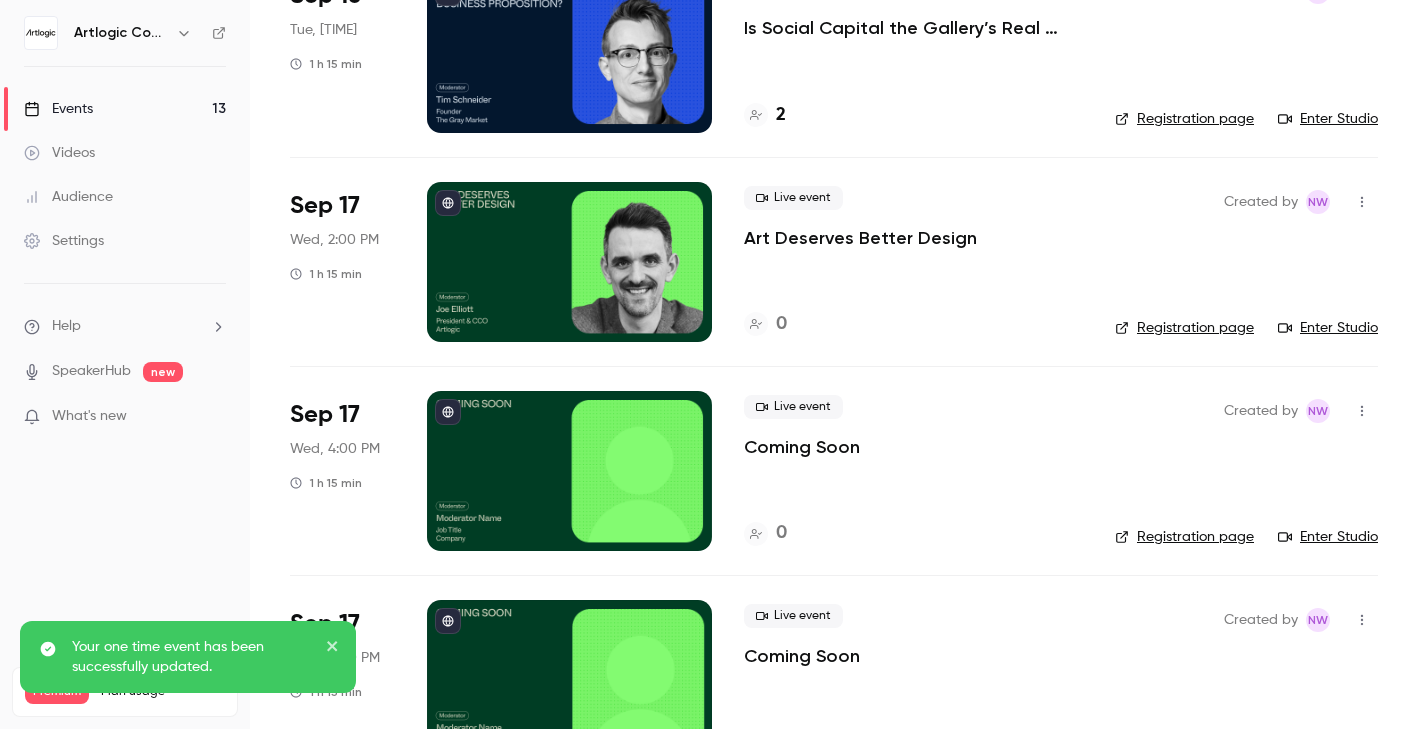 scroll, scrollTop: 1118, scrollLeft: 0, axis: vertical 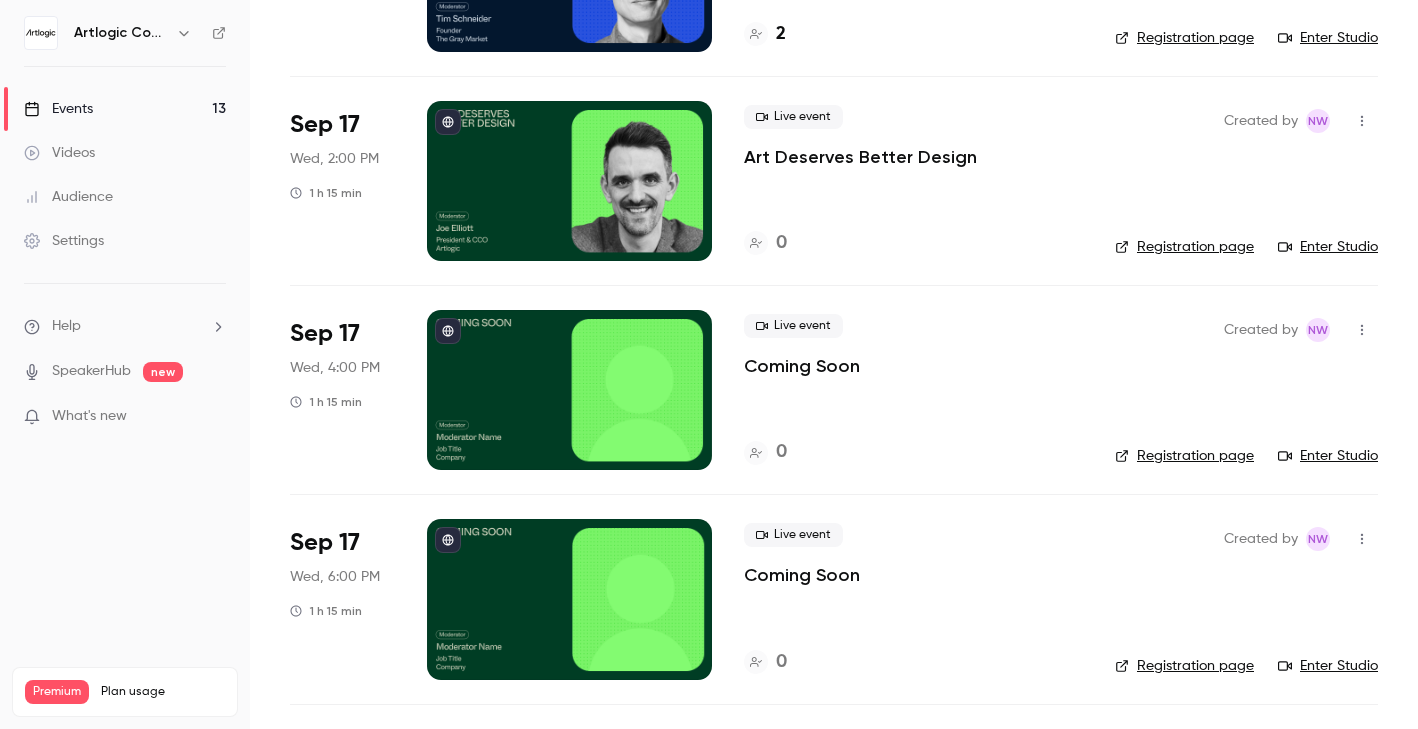 click at bounding box center (569, 390) 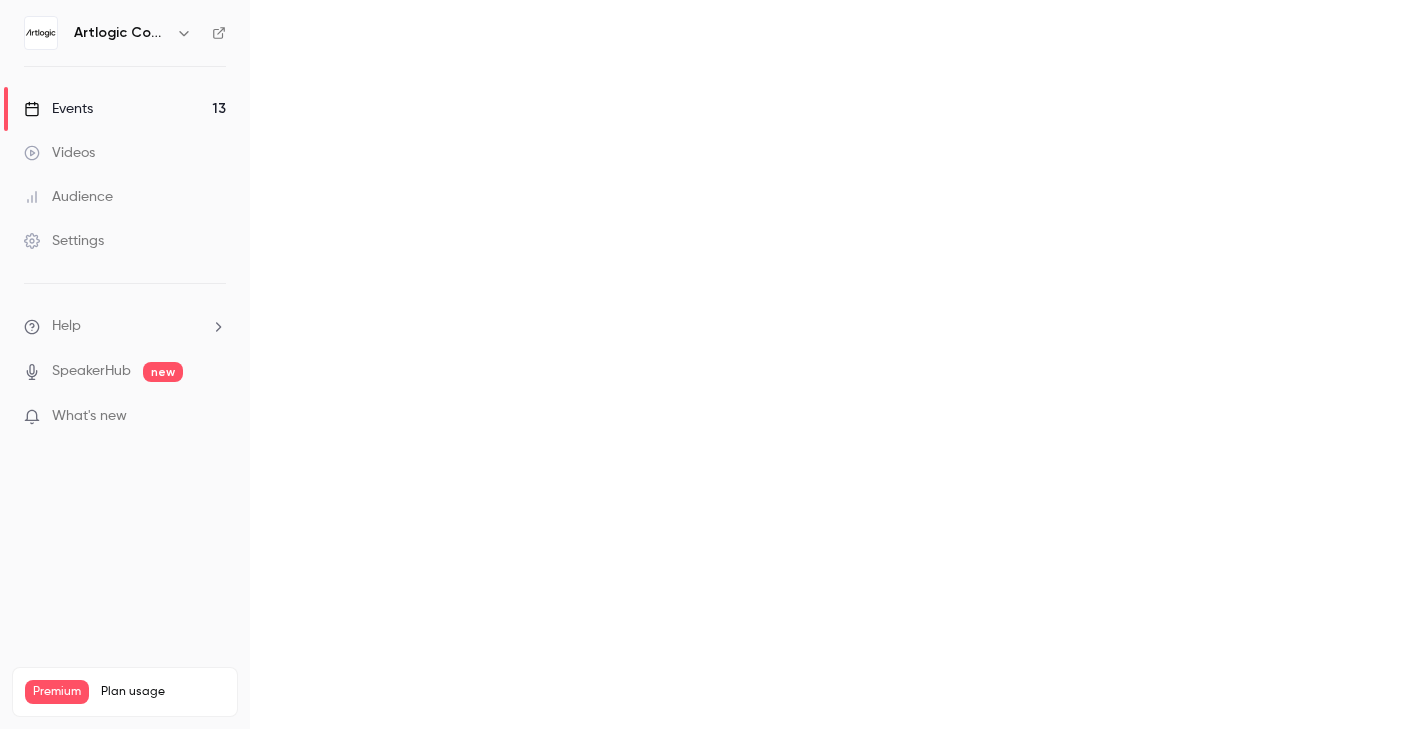 scroll, scrollTop: 0, scrollLeft: 0, axis: both 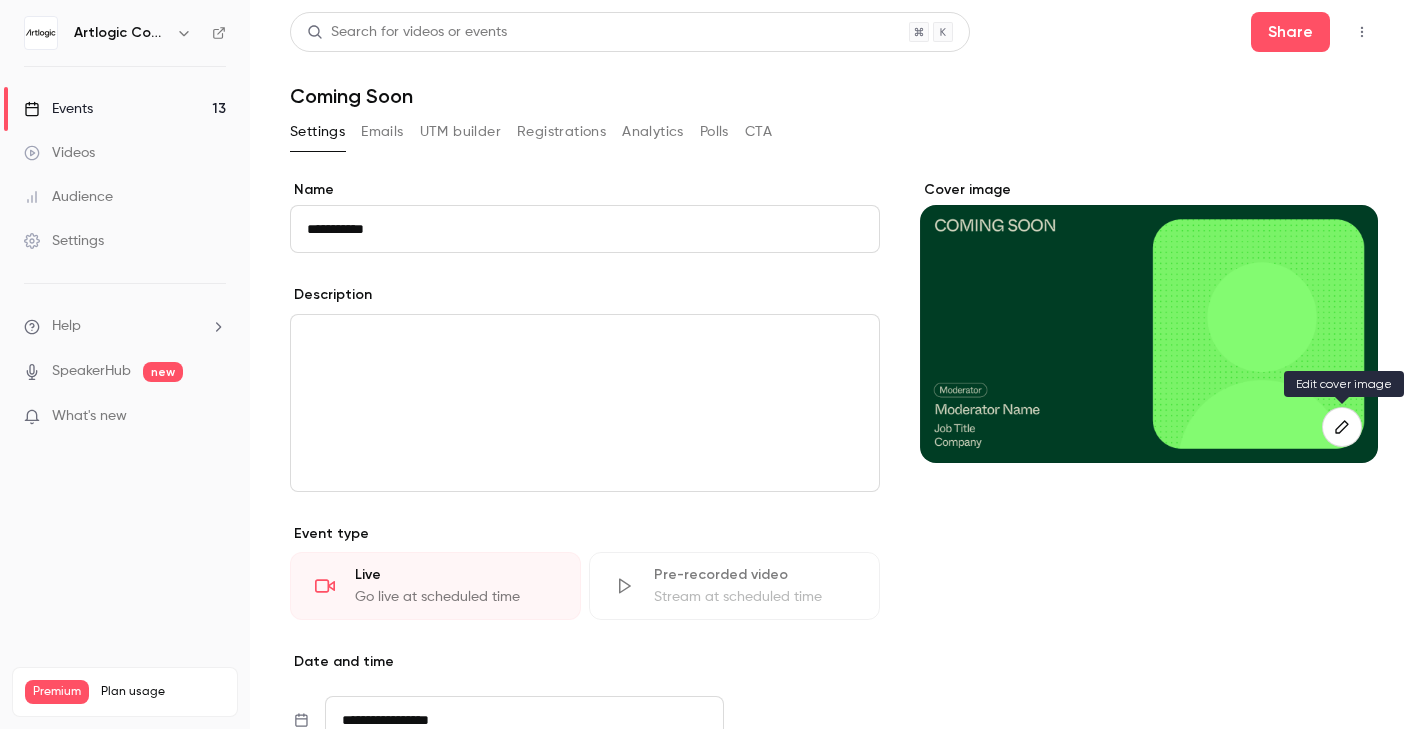 click 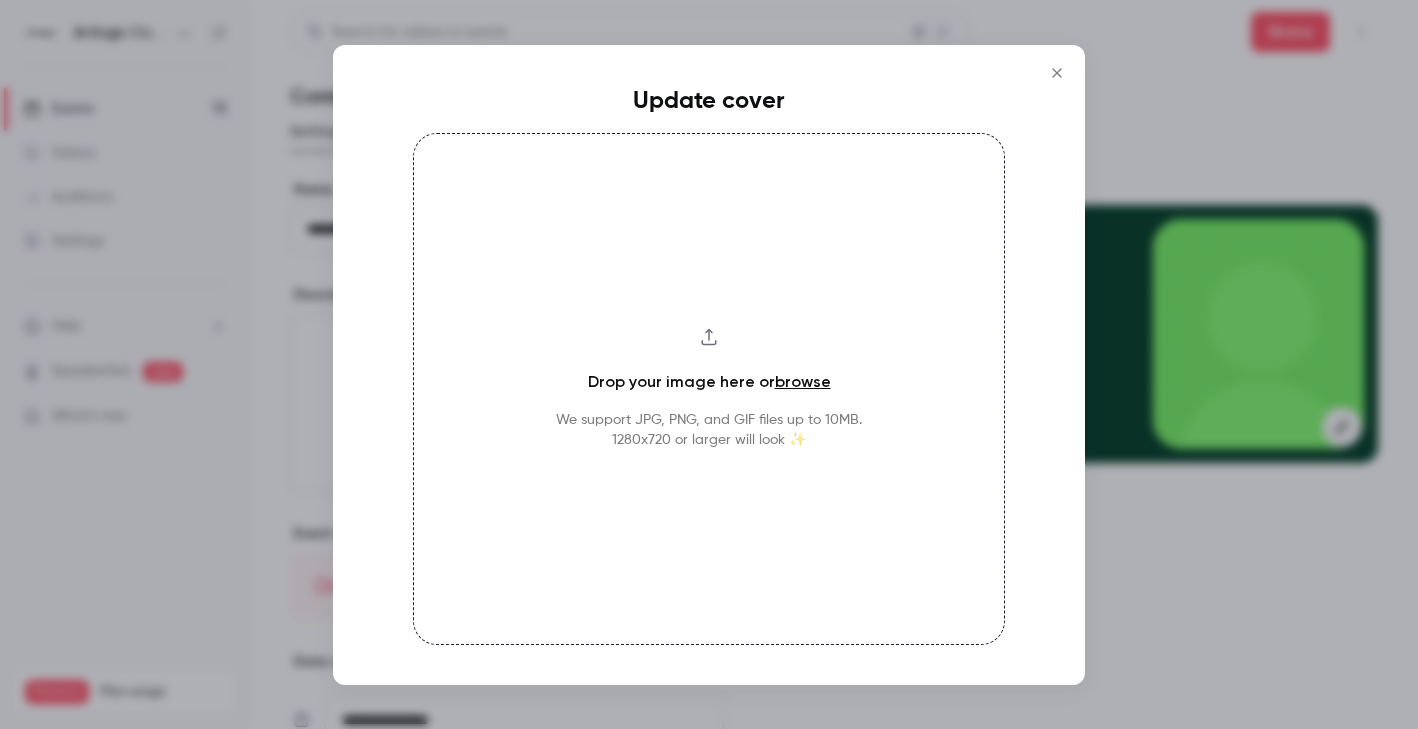 click on "browse" at bounding box center (803, 381) 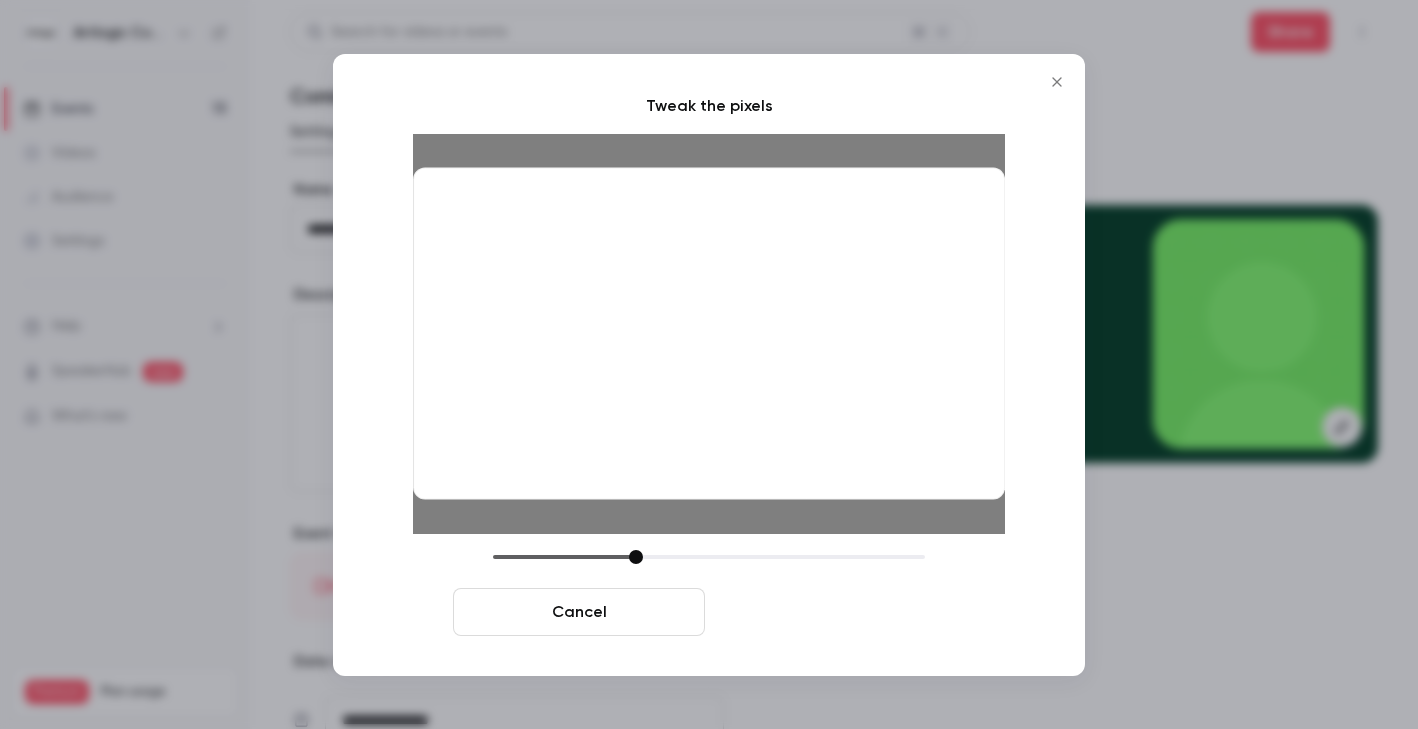 click on "Crop and save" at bounding box center (839, 612) 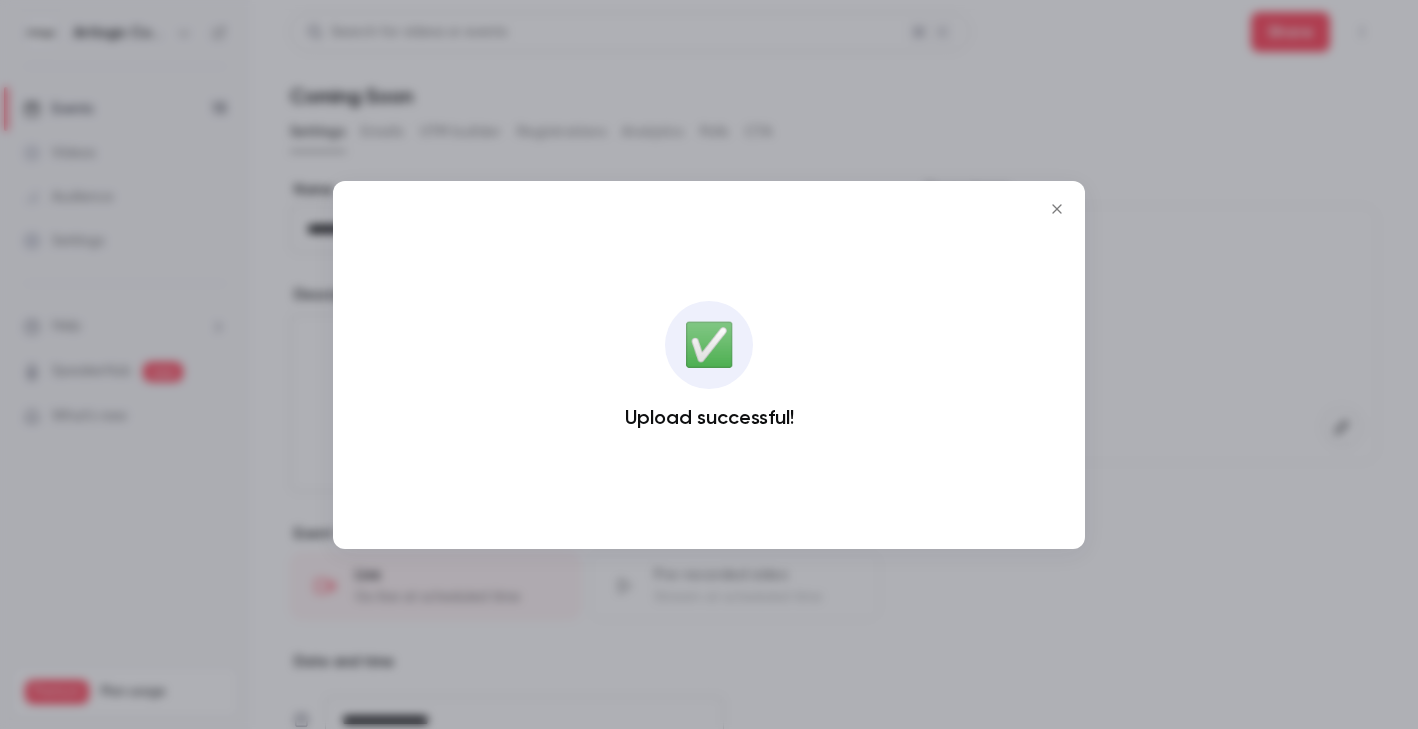 click 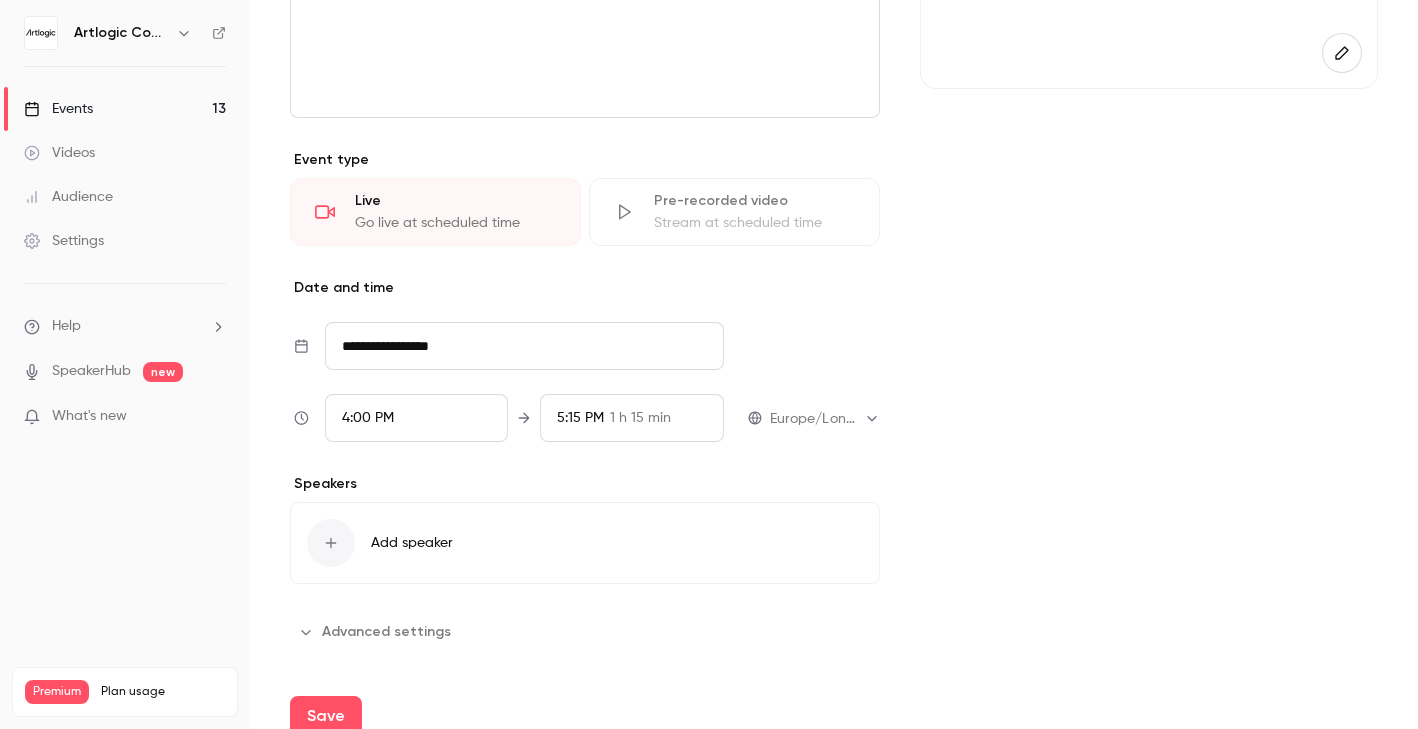 scroll, scrollTop: 397, scrollLeft: 0, axis: vertical 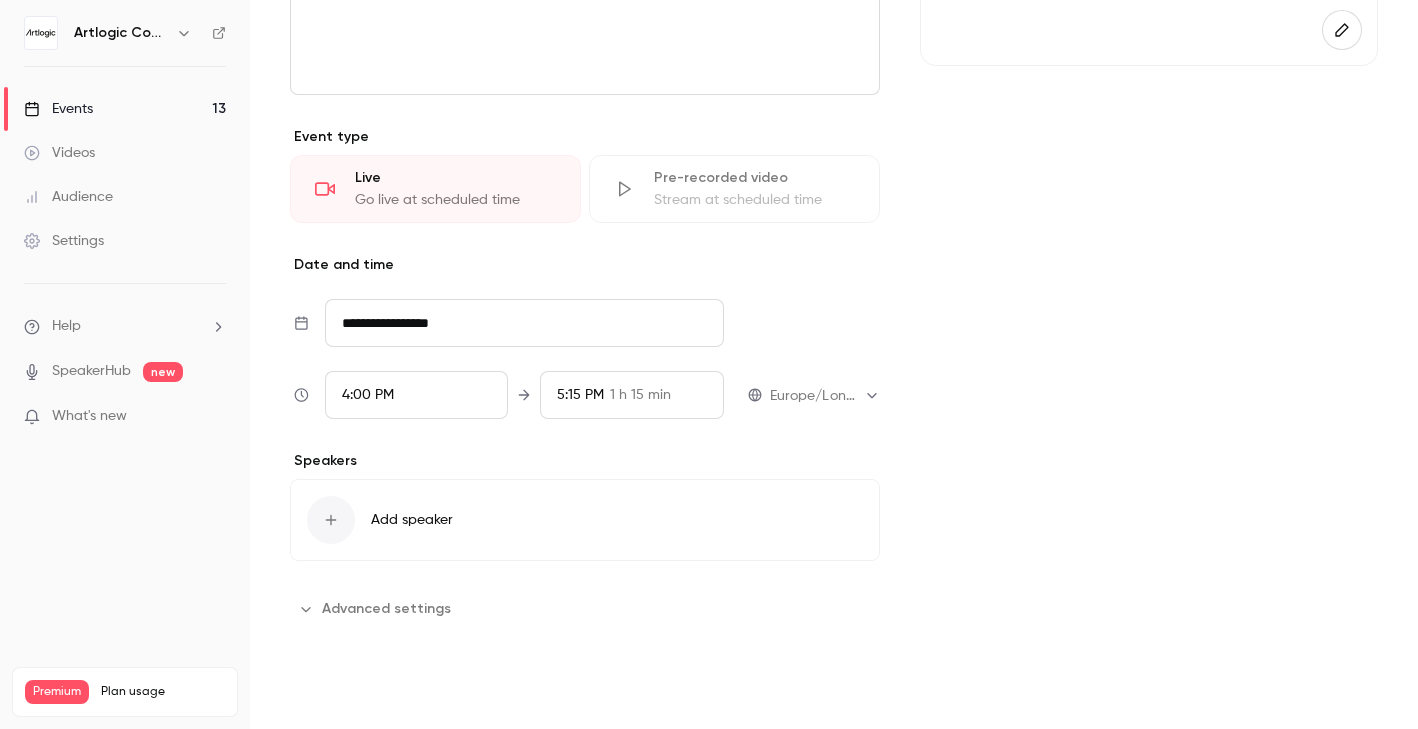 click on "Save" at bounding box center (326, 693) 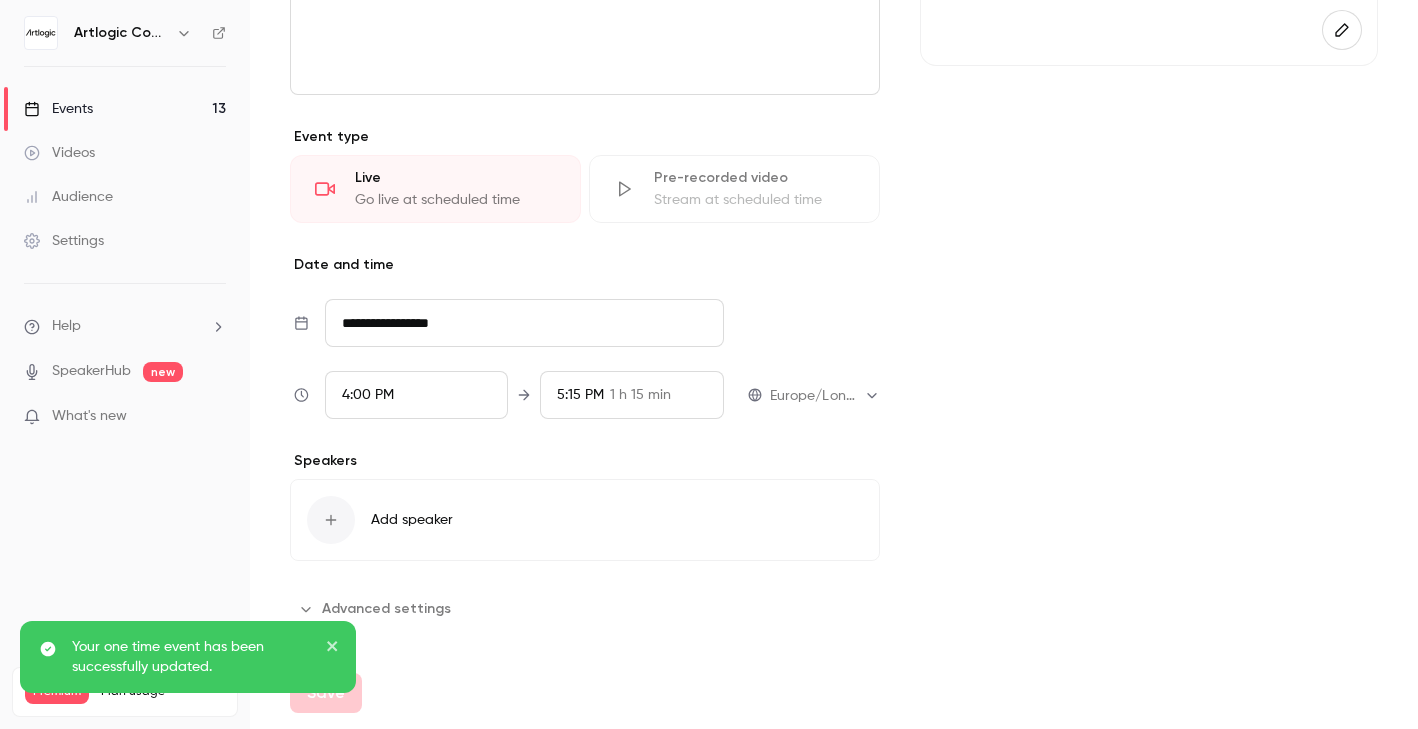 scroll, scrollTop: 0, scrollLeft: 0, axis: both 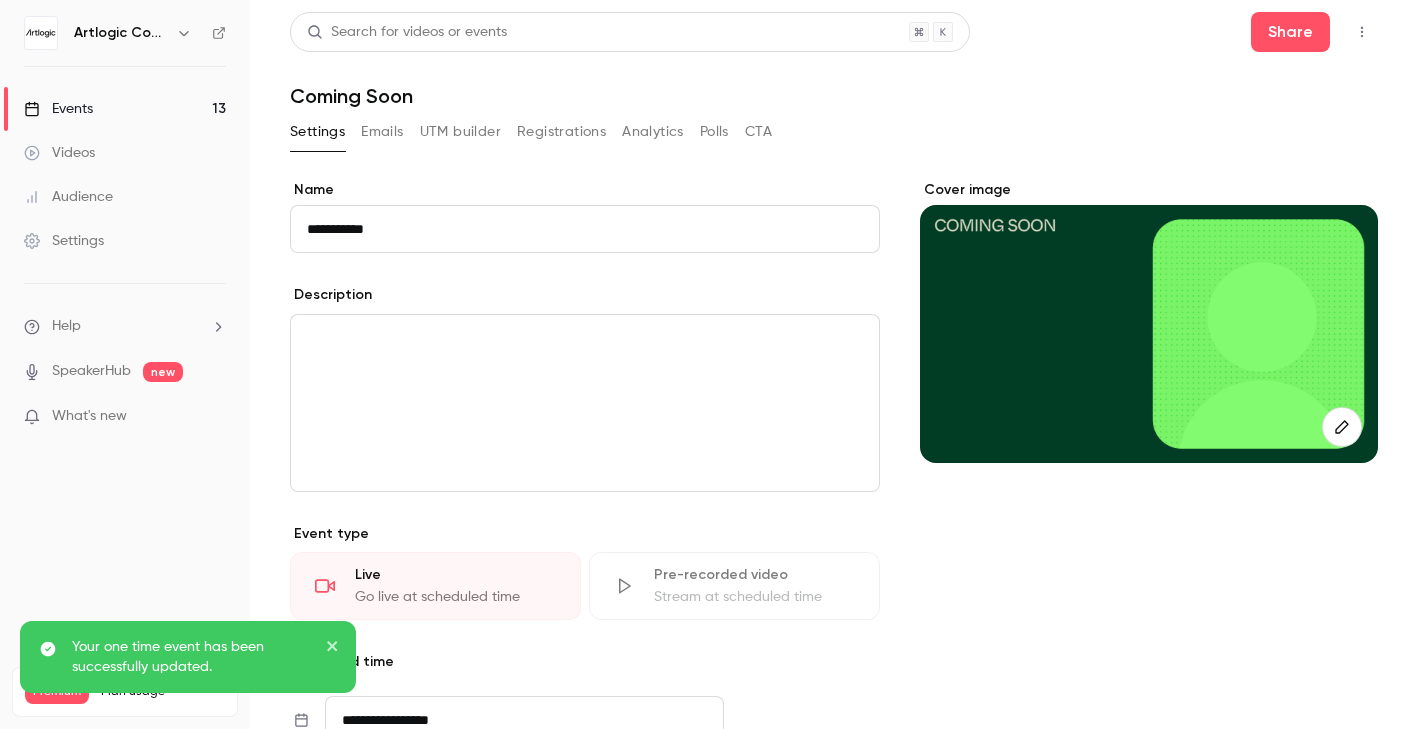 click on "Events 13" at bounding box center (125, 109) 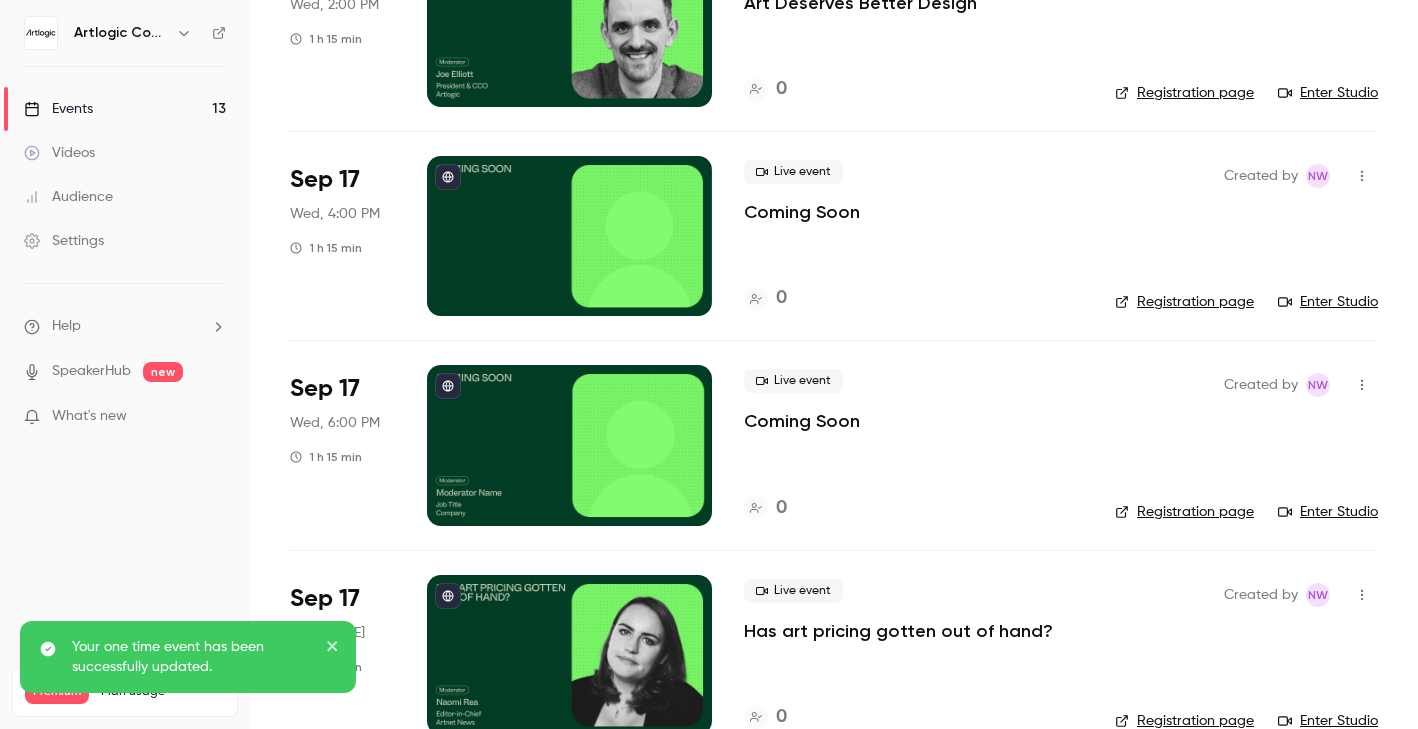 scroll, scrollTop: 1185, scrollLeft: 0, axis: vertical 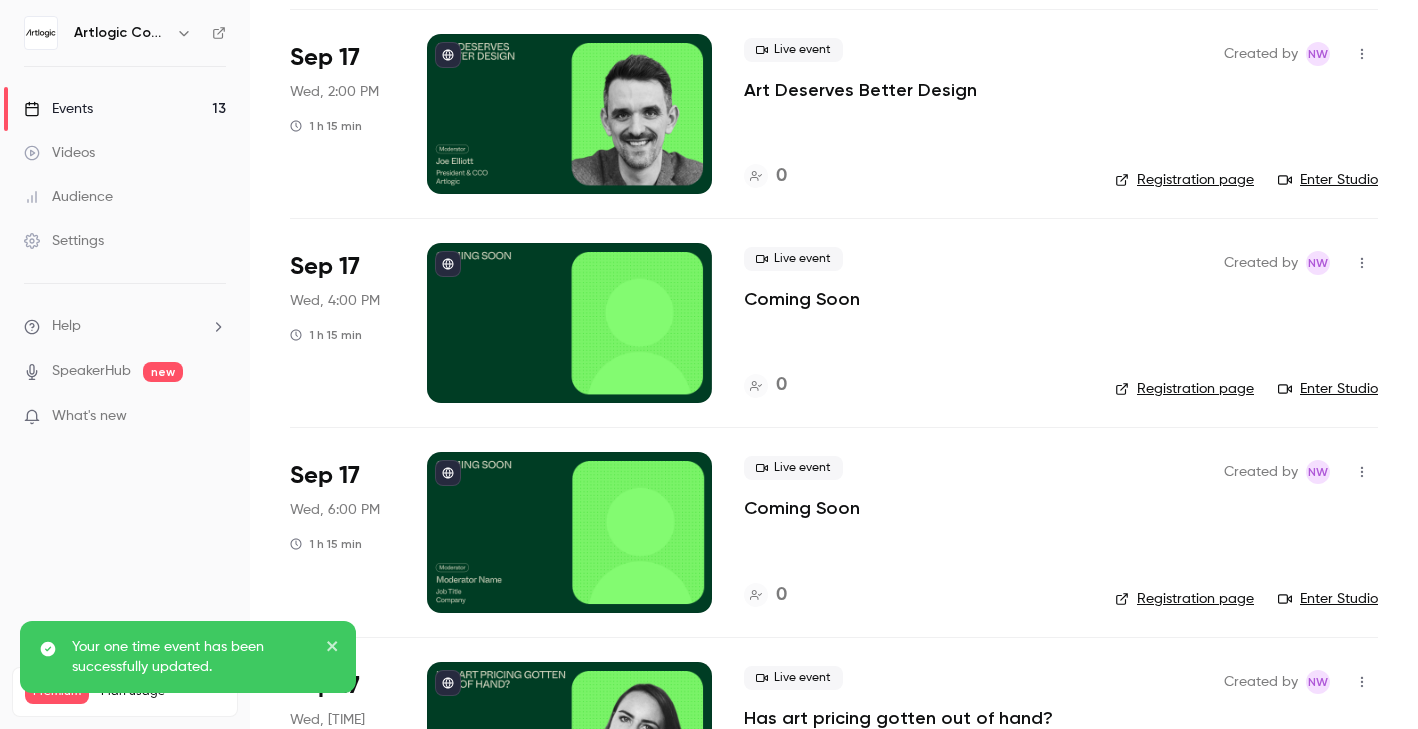 click at bounding box center (569, 532) 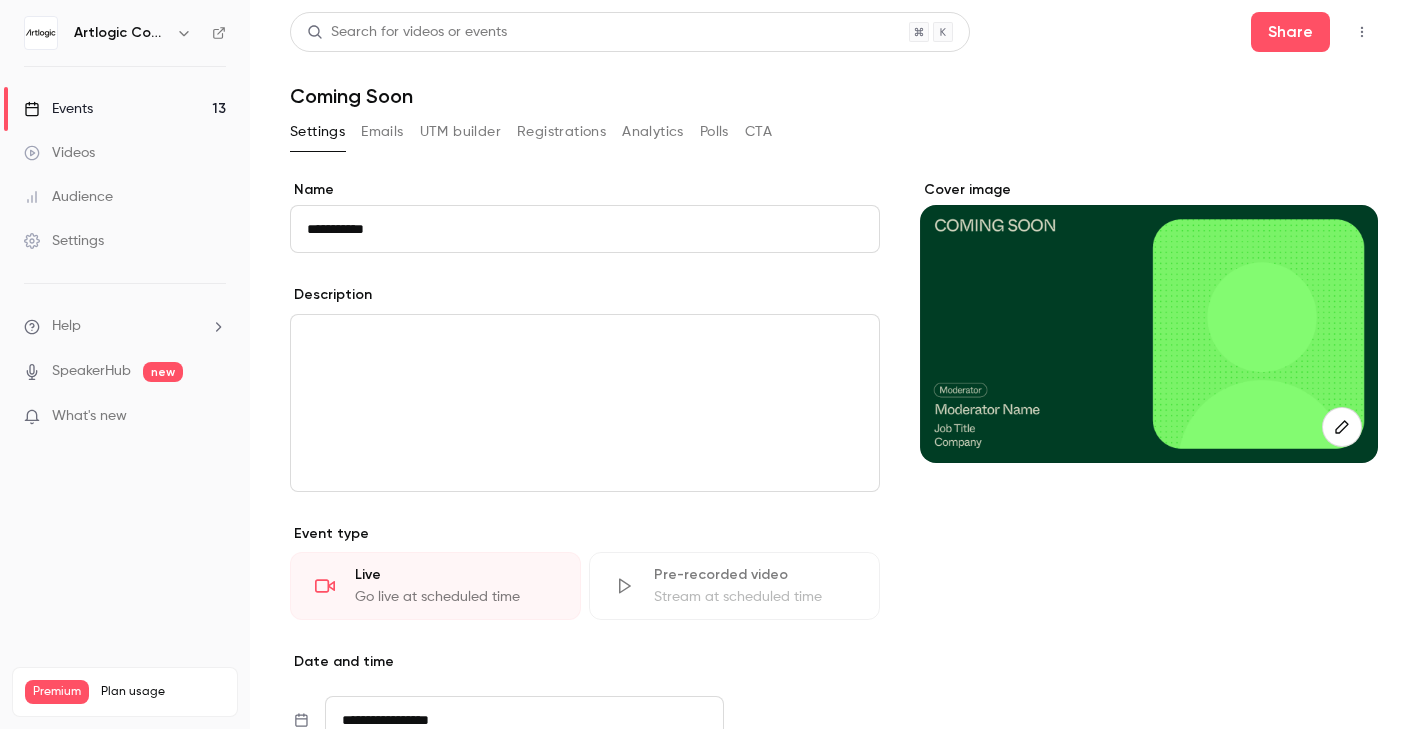 scroll, scrollTop: 1, scrollLeft: 0, axis: vertical 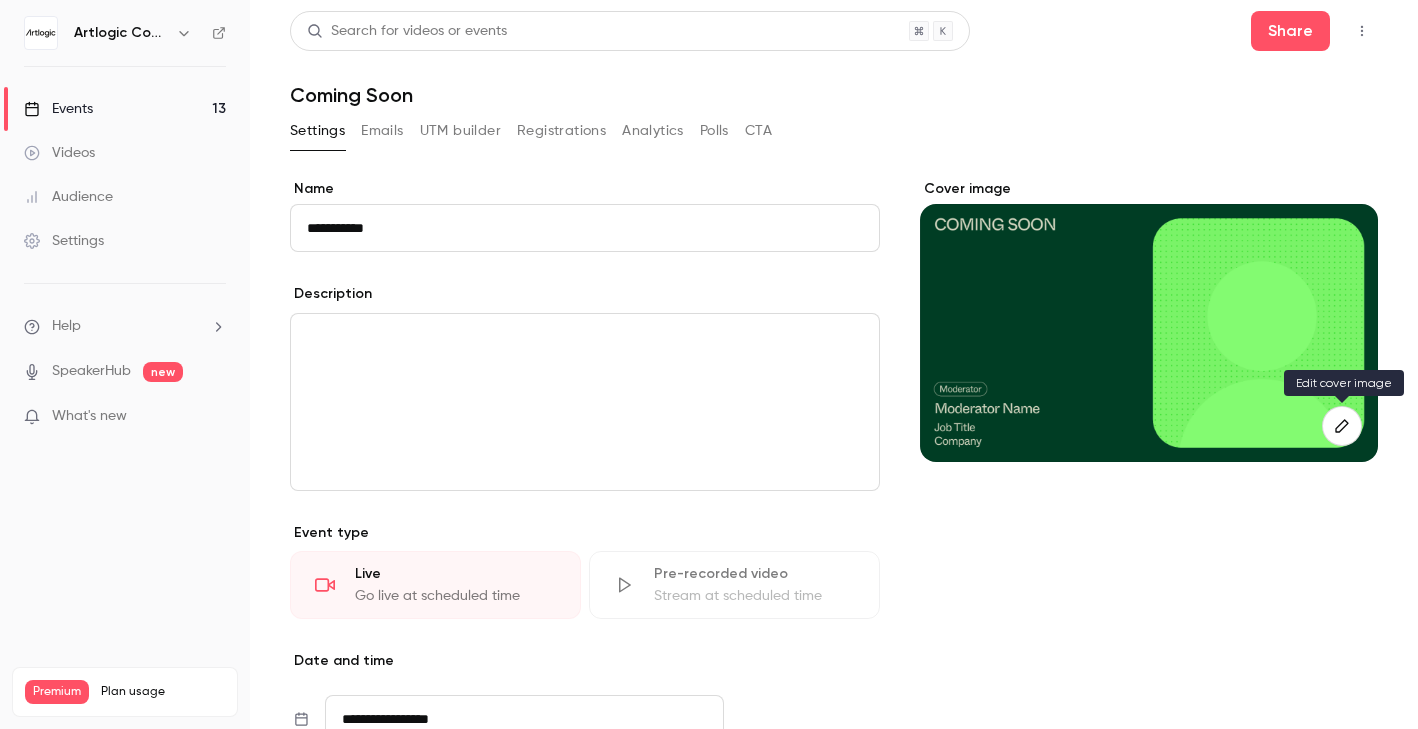 click 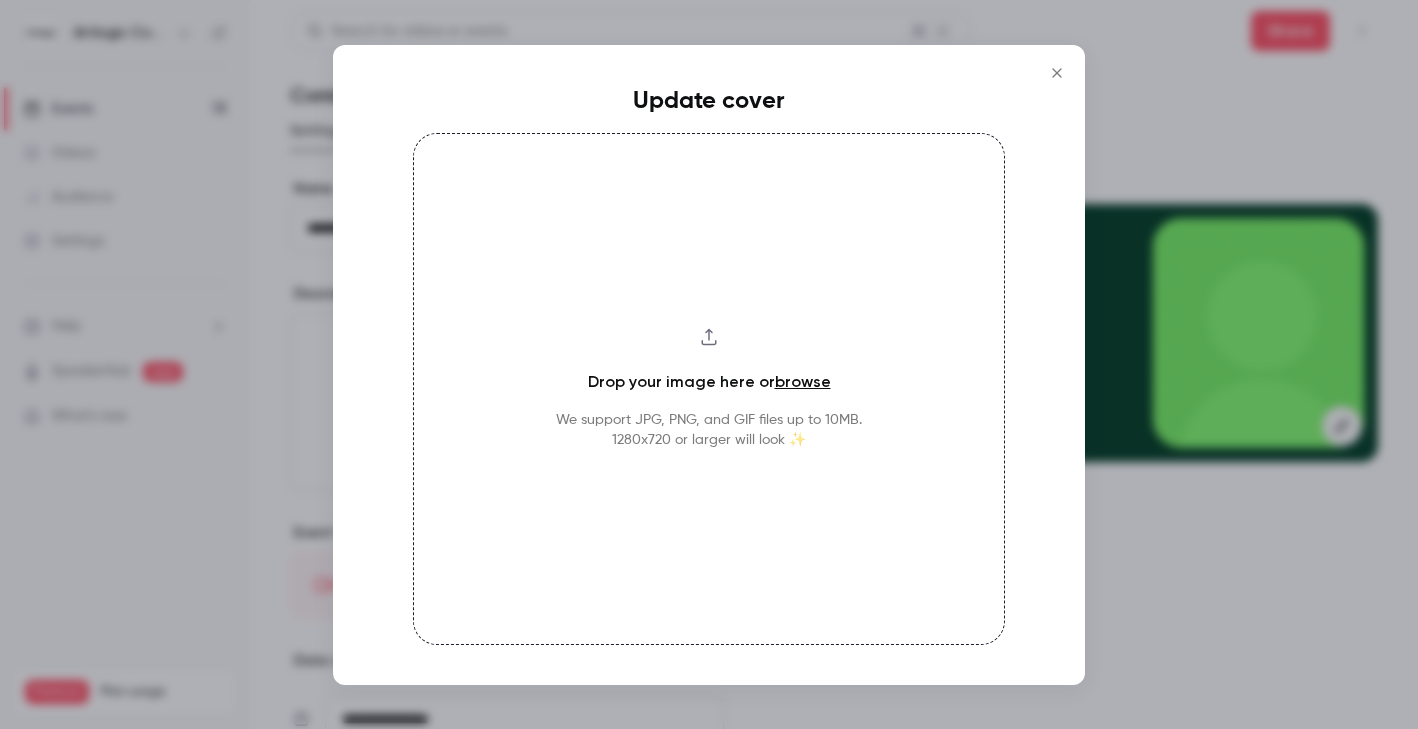 click on "browse" at bounding box center [803, 381] 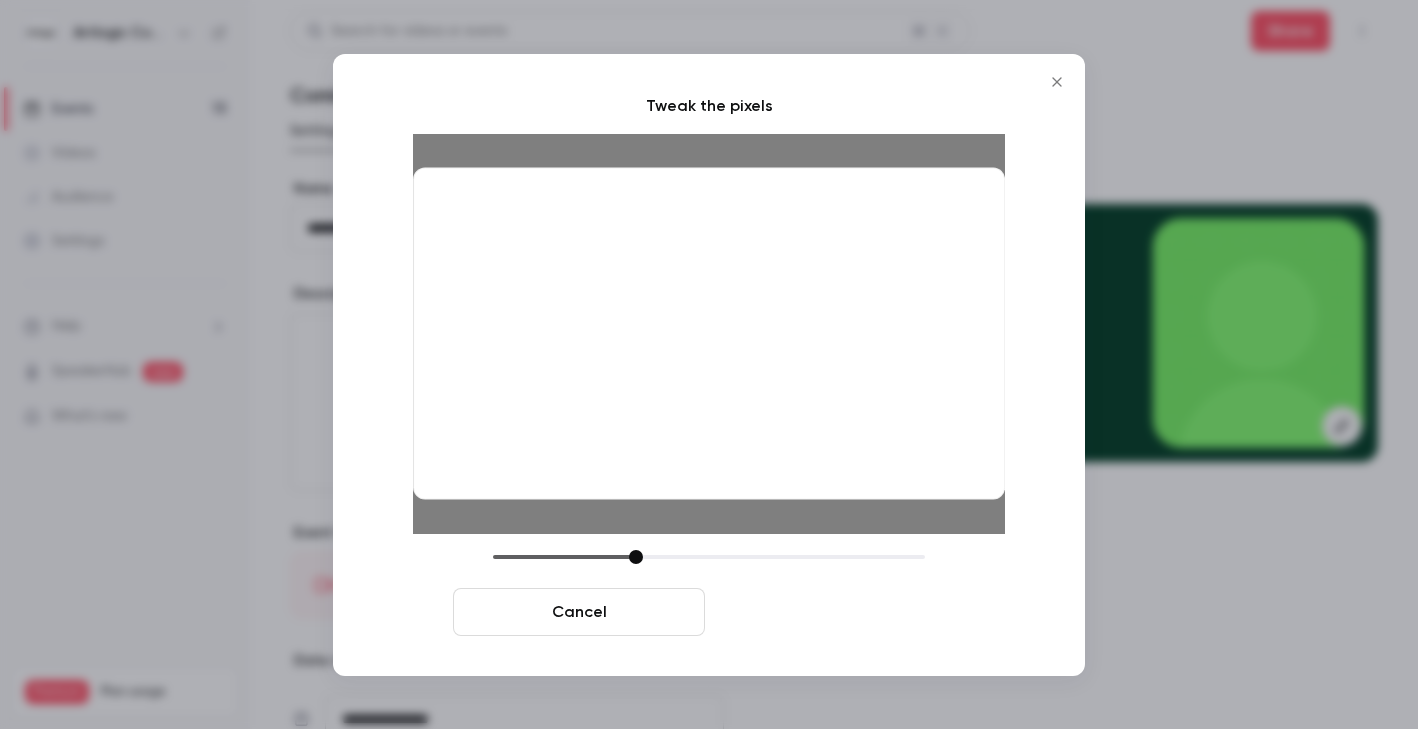 click on "Crop and save" at bounding box center (839, 612) 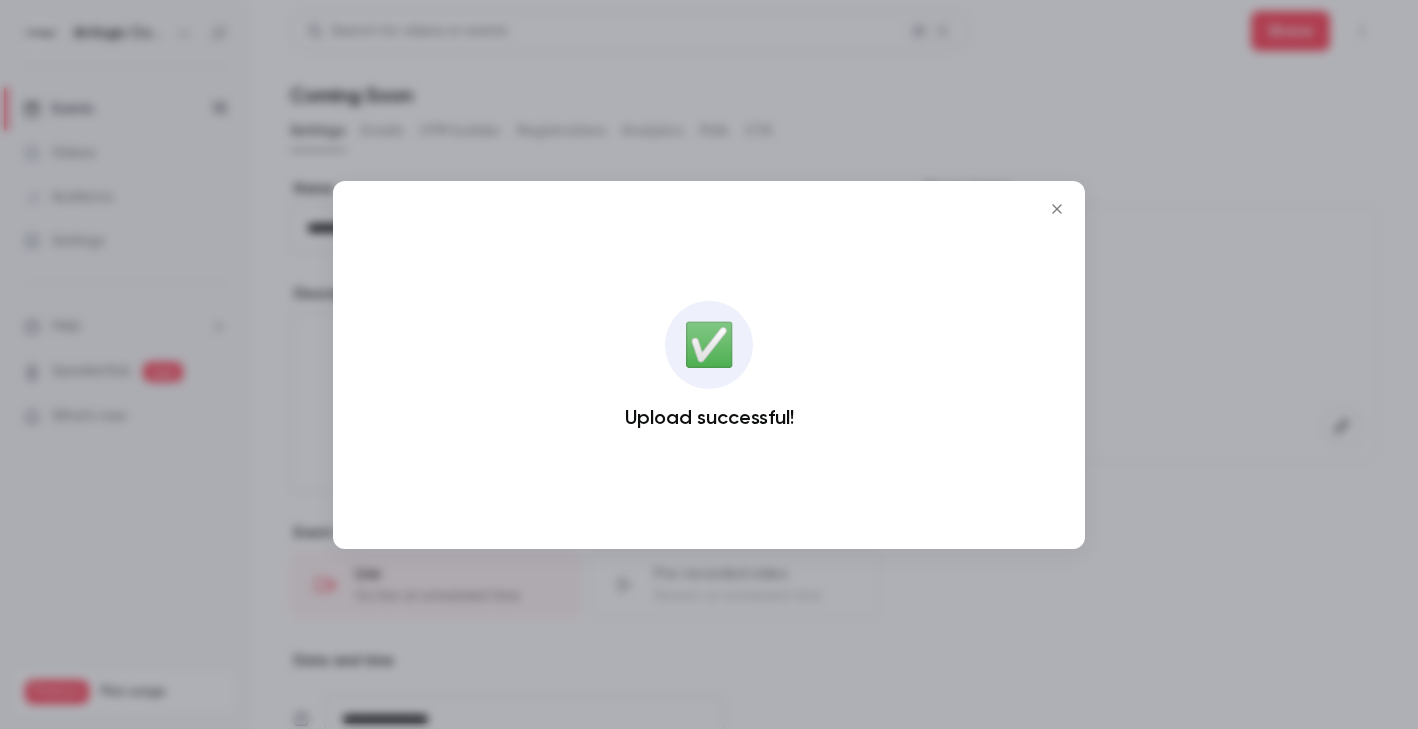 click 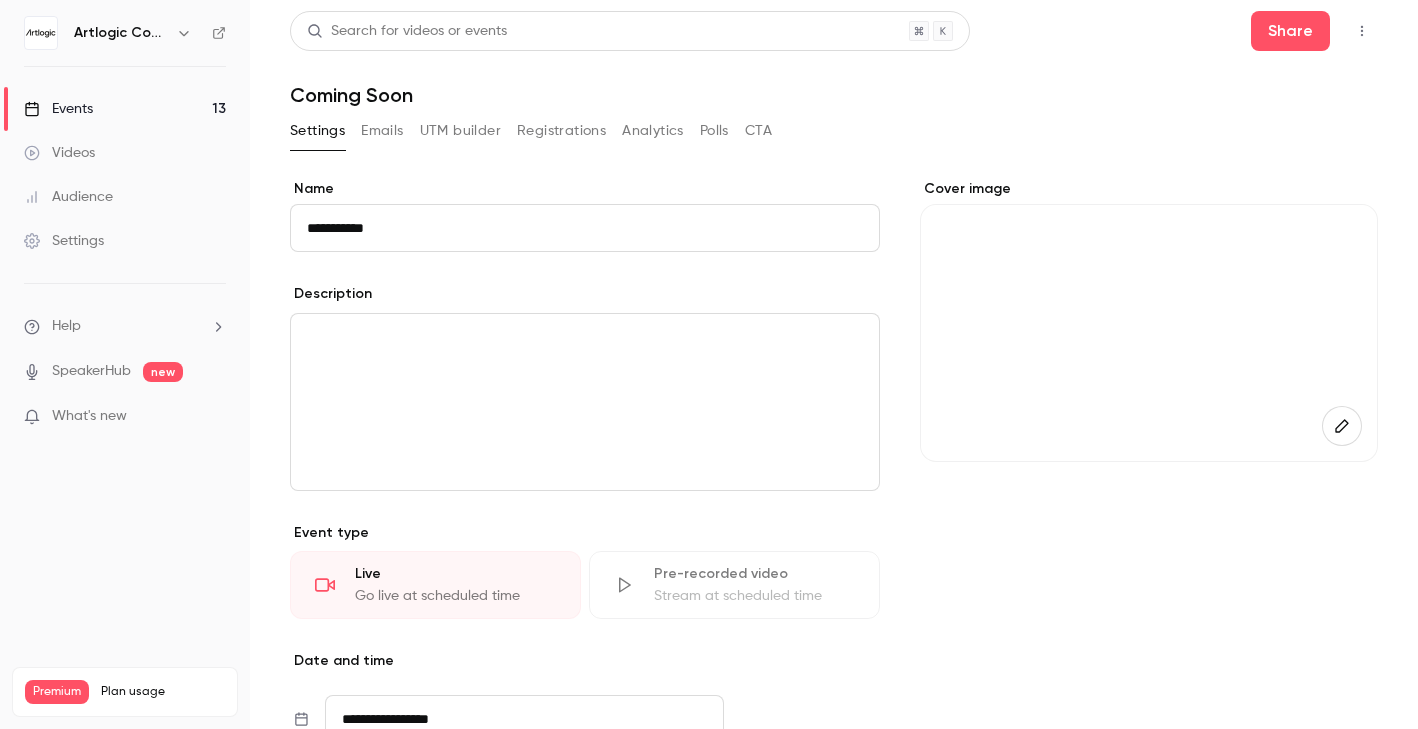 scroll, scrollTop: 397, scrollLeft: 0, axis: vertical 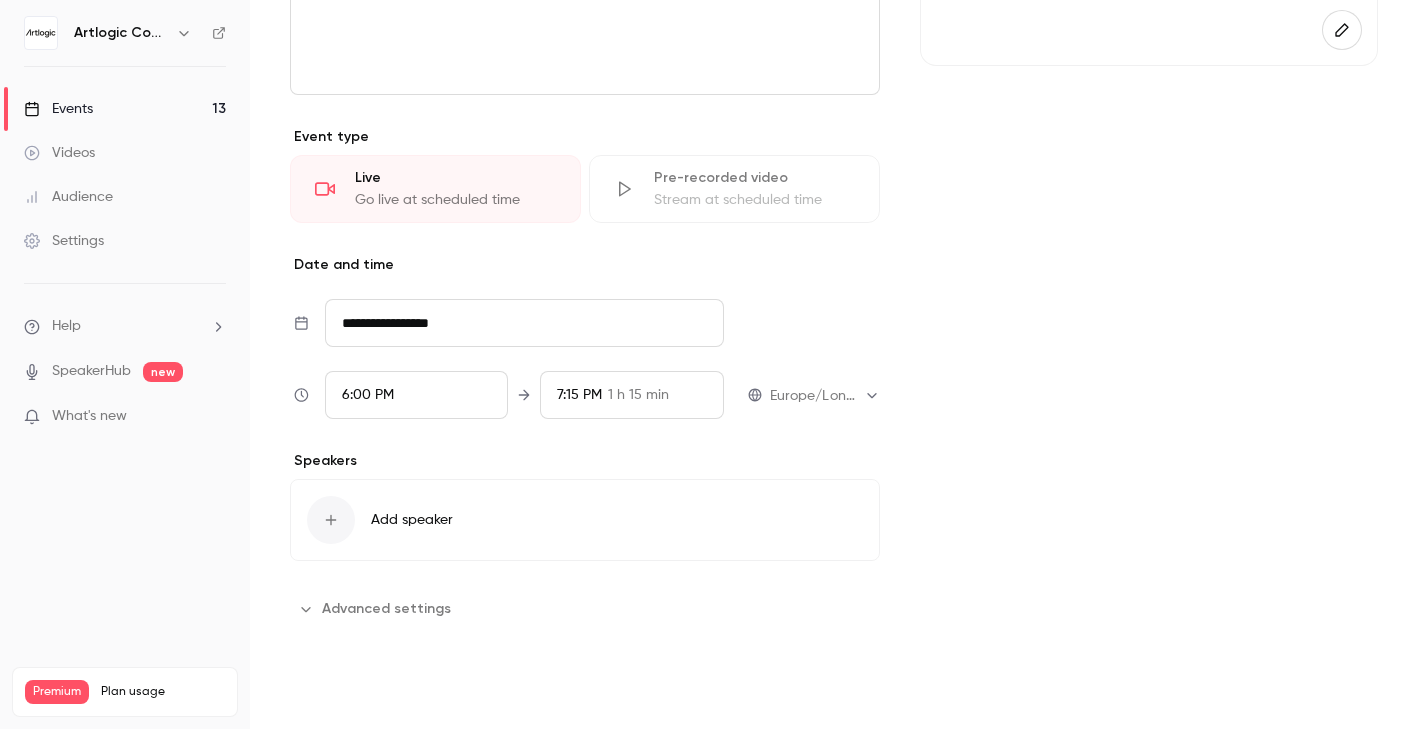 click on "Save" at bounding box center (326, 693) 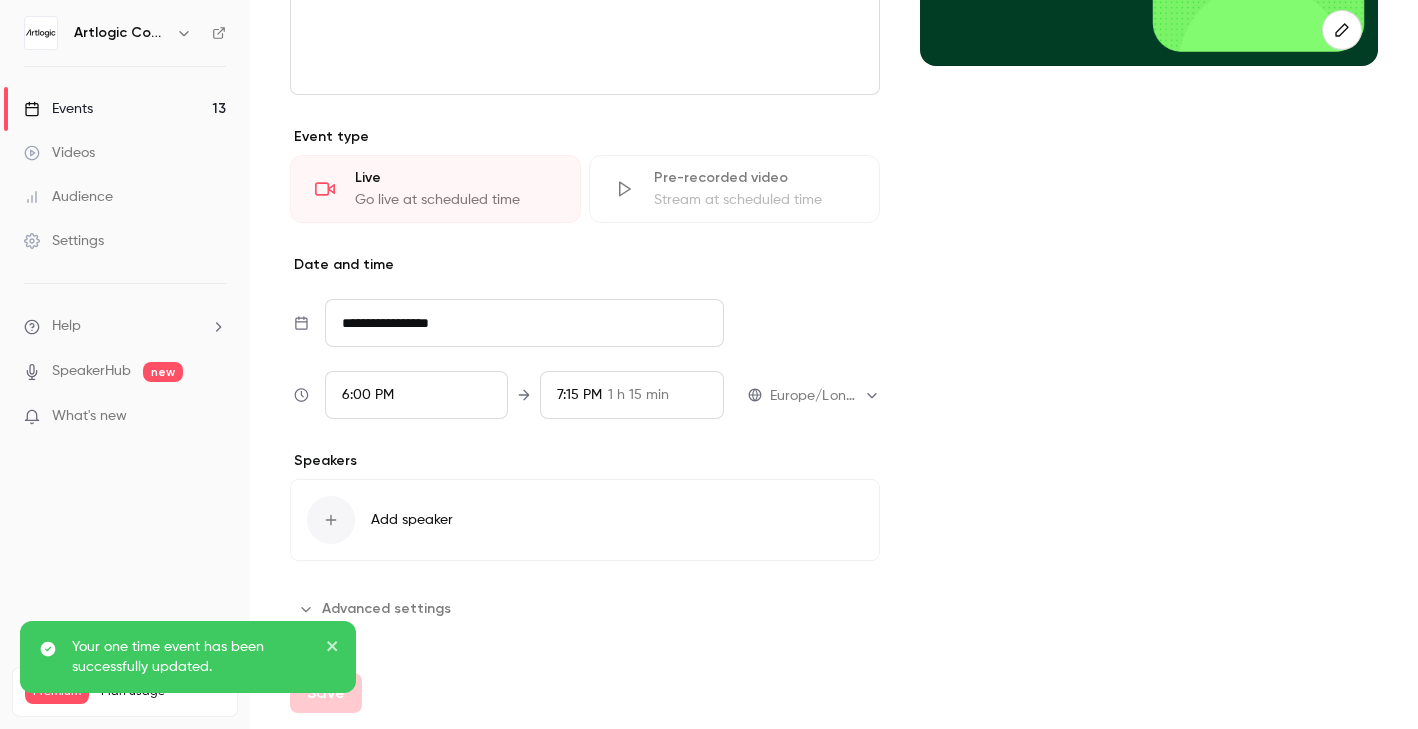 click on "Events 13" at bounding box center (125, 109) 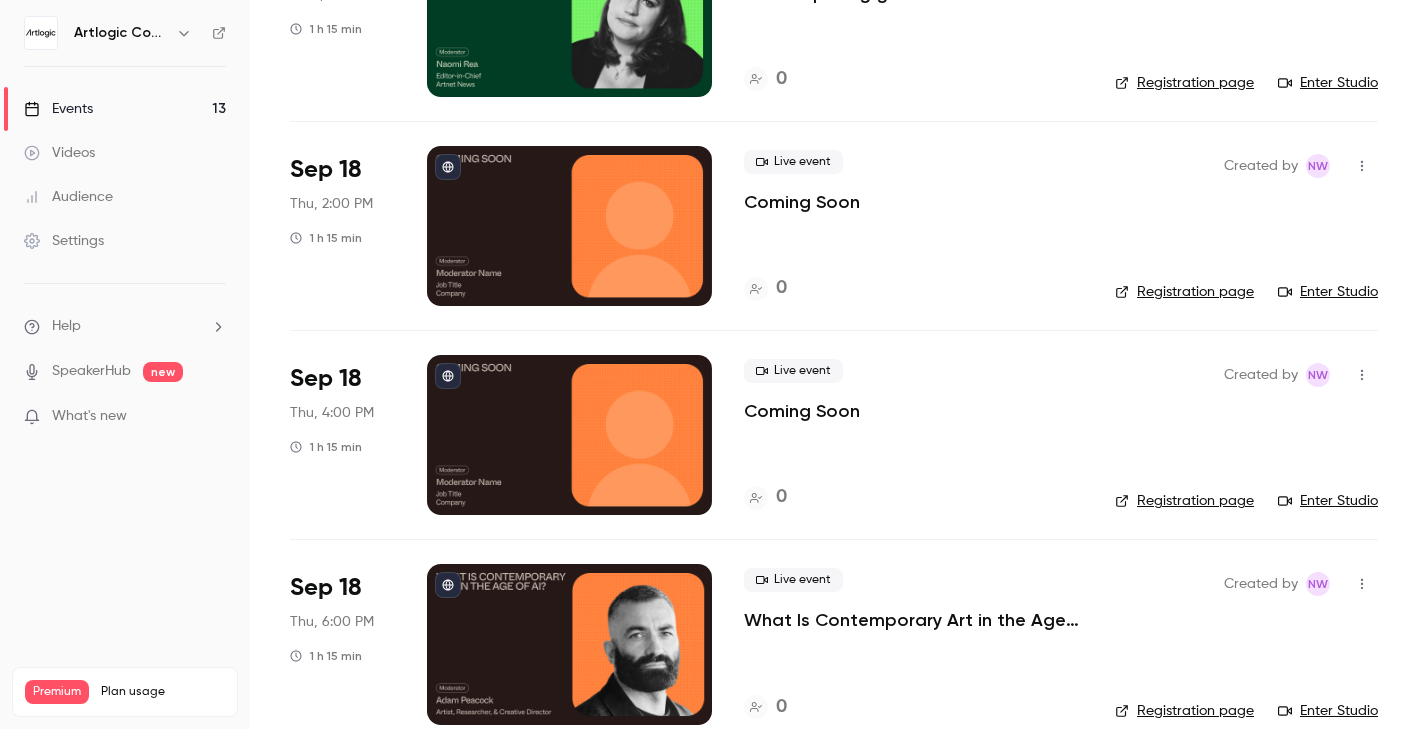 scroll, scrollTop: 1914, scrollLeft: 0, axis: vertical 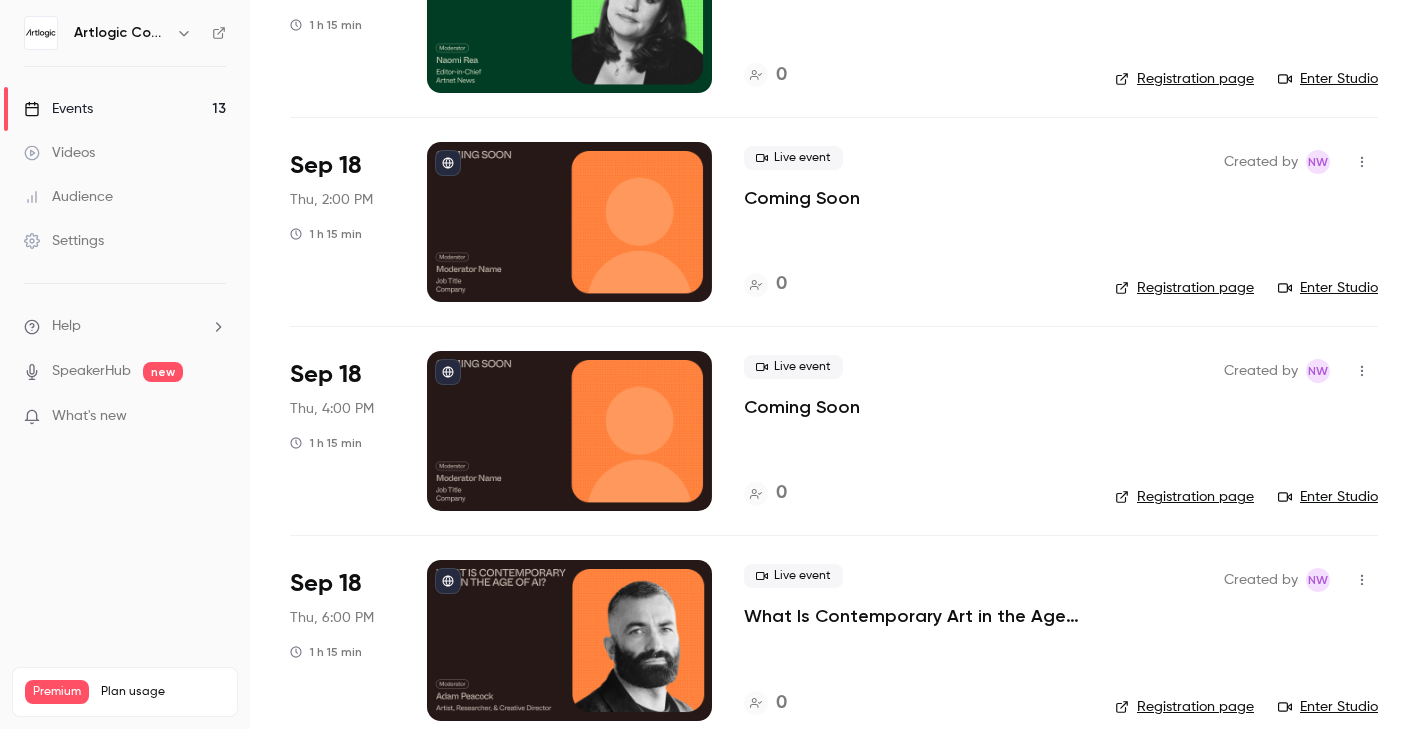 click at bounding box center [569, 222] 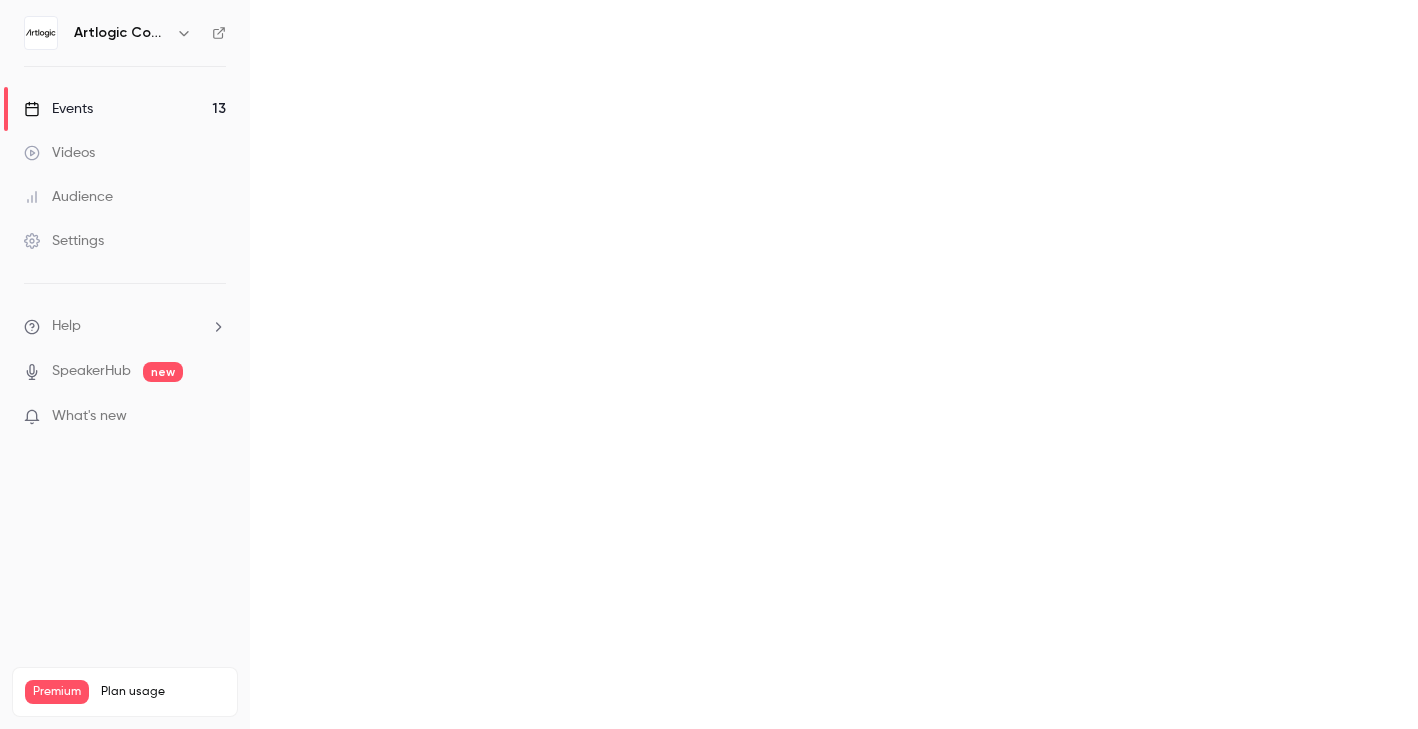 scroll, scrollTop: 0, scrollLeft: 0, axis: both 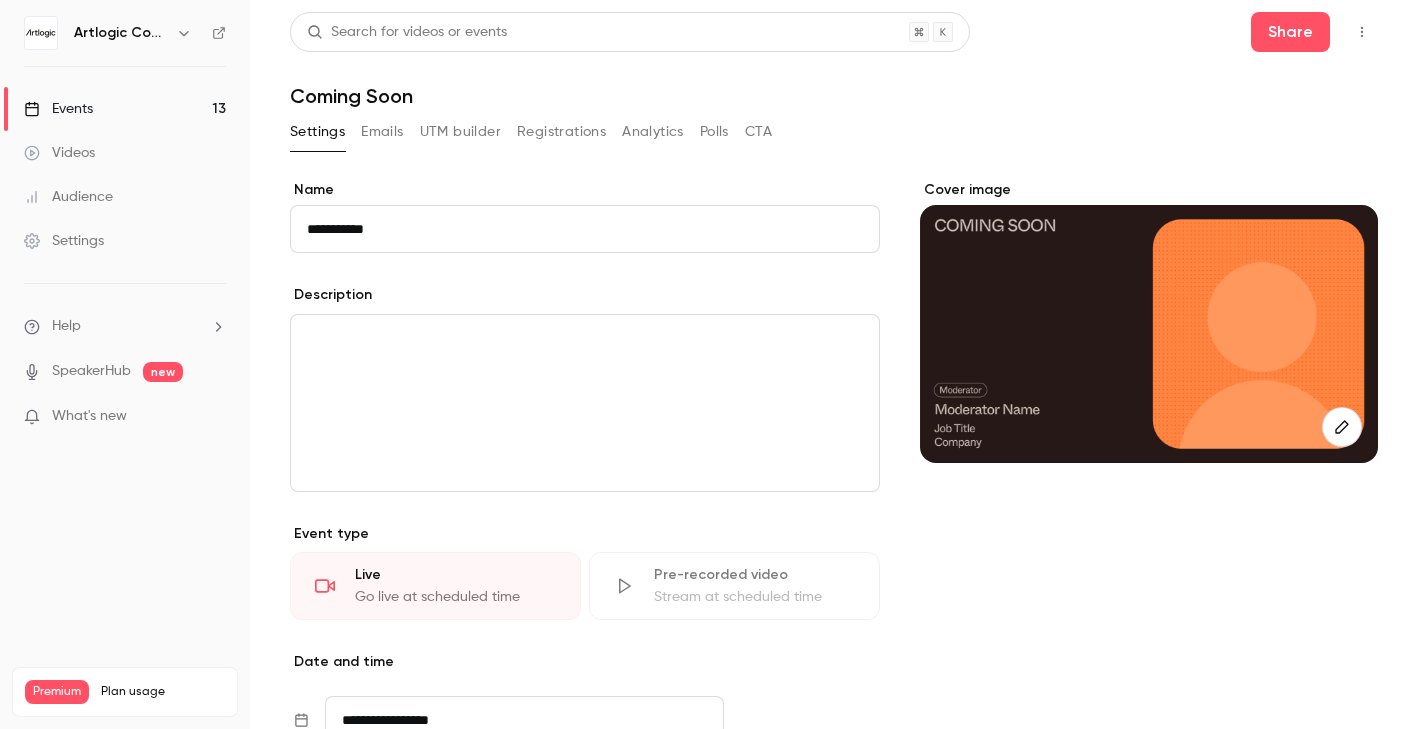 click 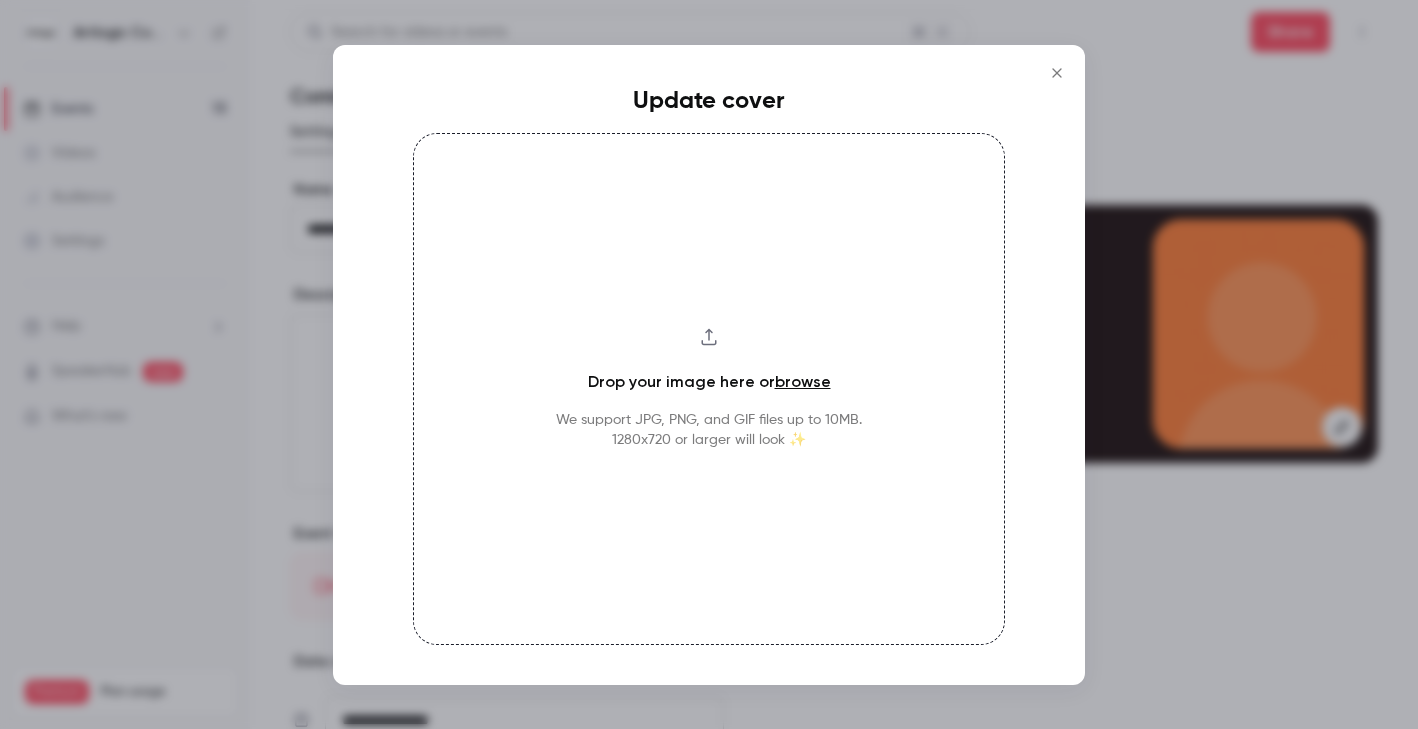 click on "browse" at bounding box center (803, 381) 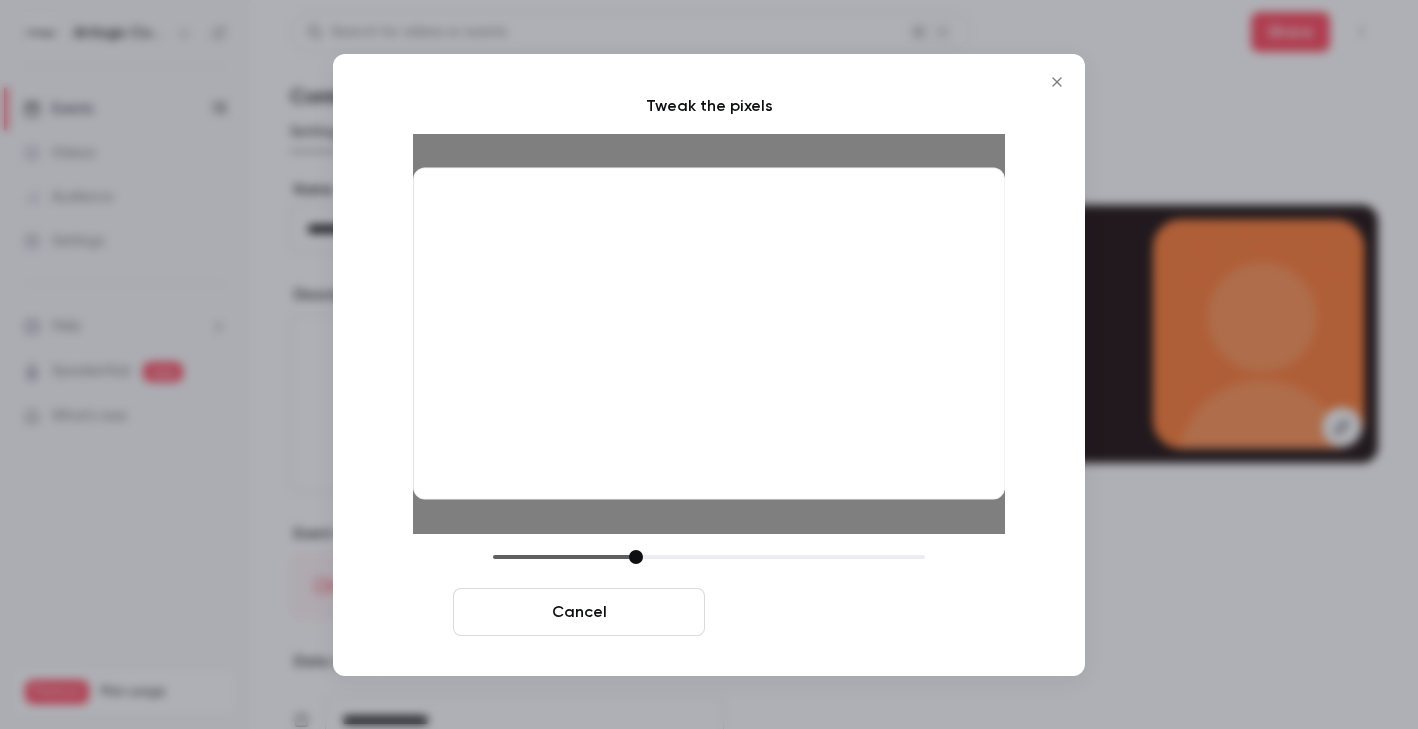 click on "Crop and save" at bounding box center (839, 612) 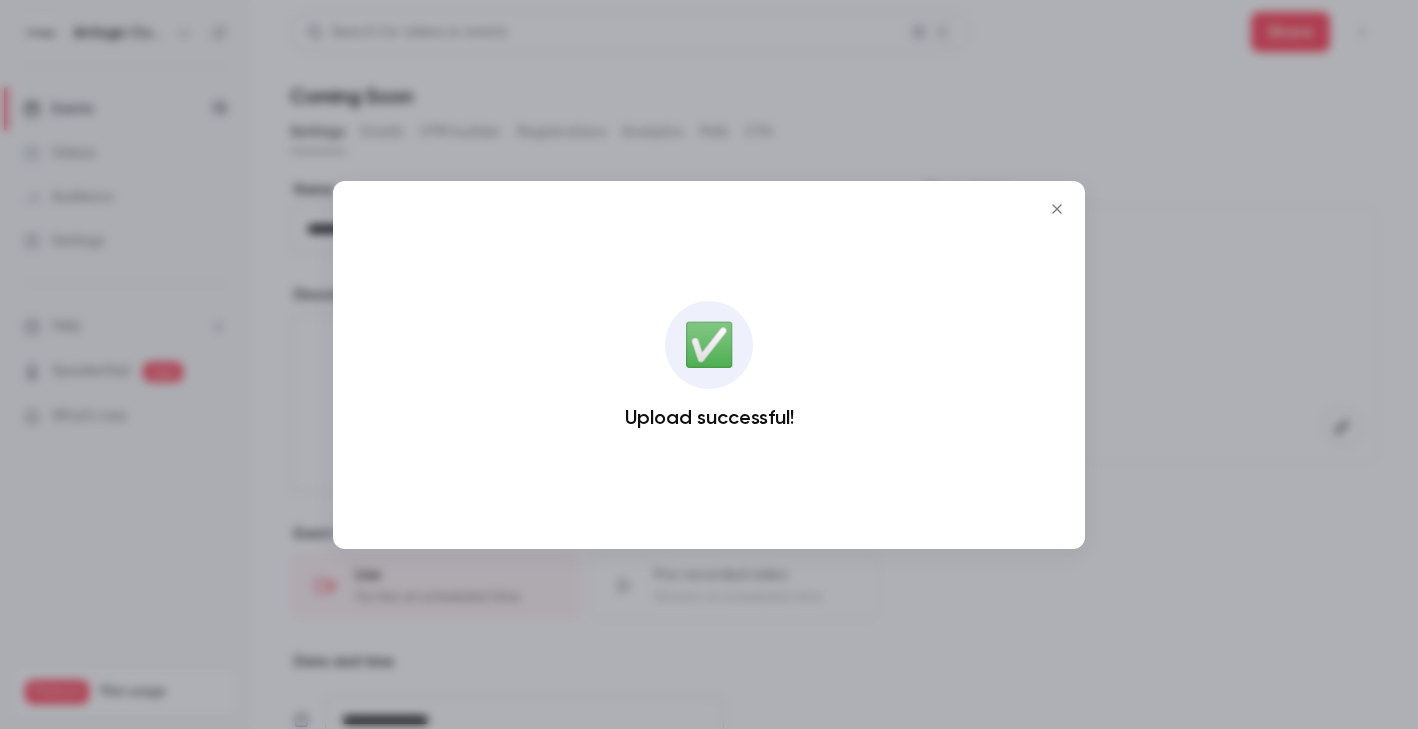 click 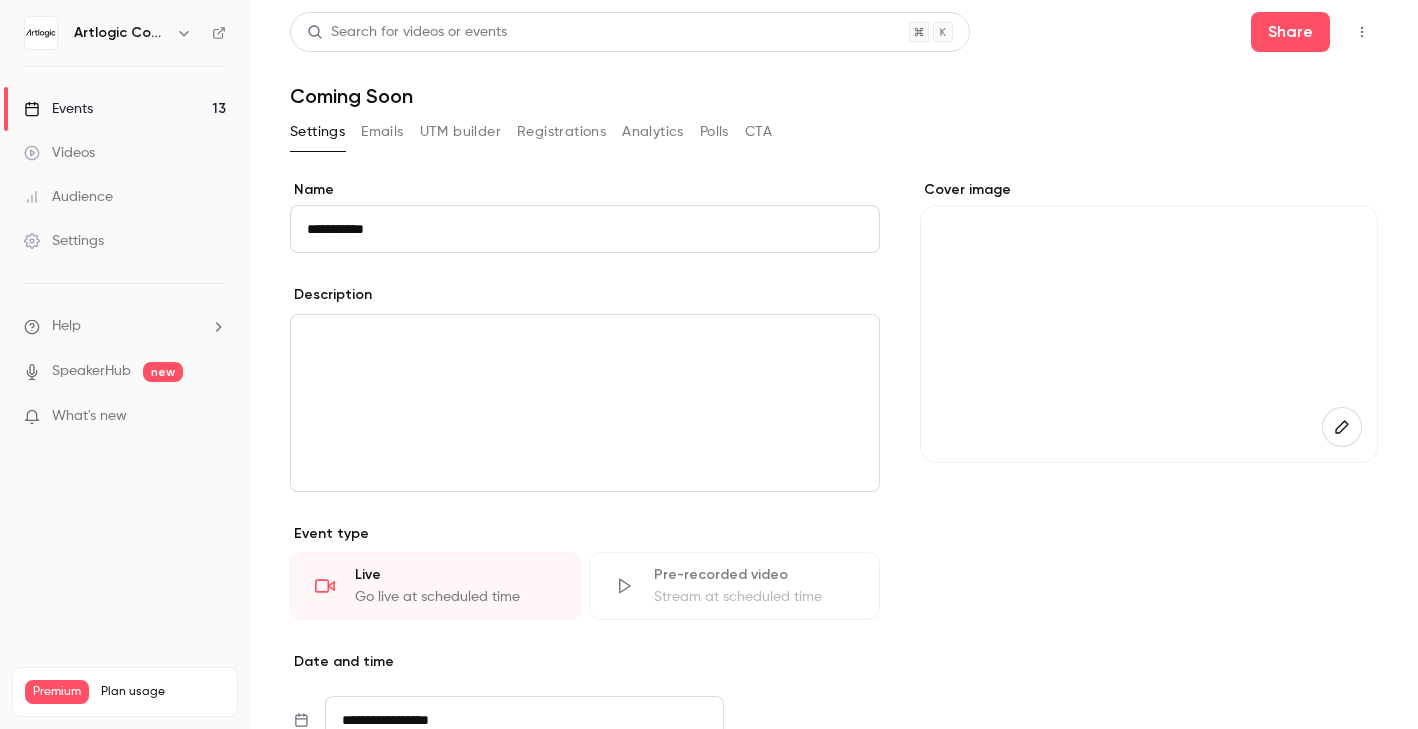 click on "Events 13" at bounding box center (125, 109) 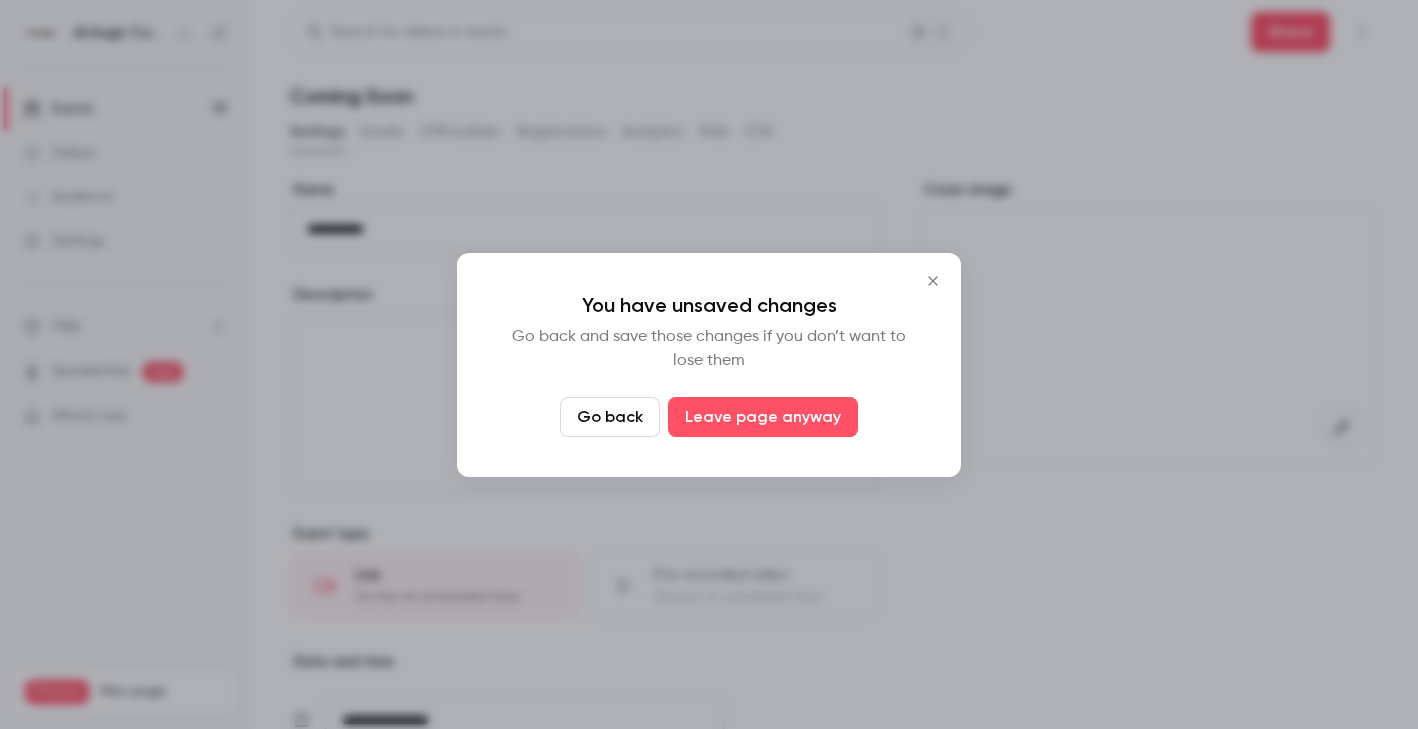 click on "Go back" at bounding box center [610, 417] 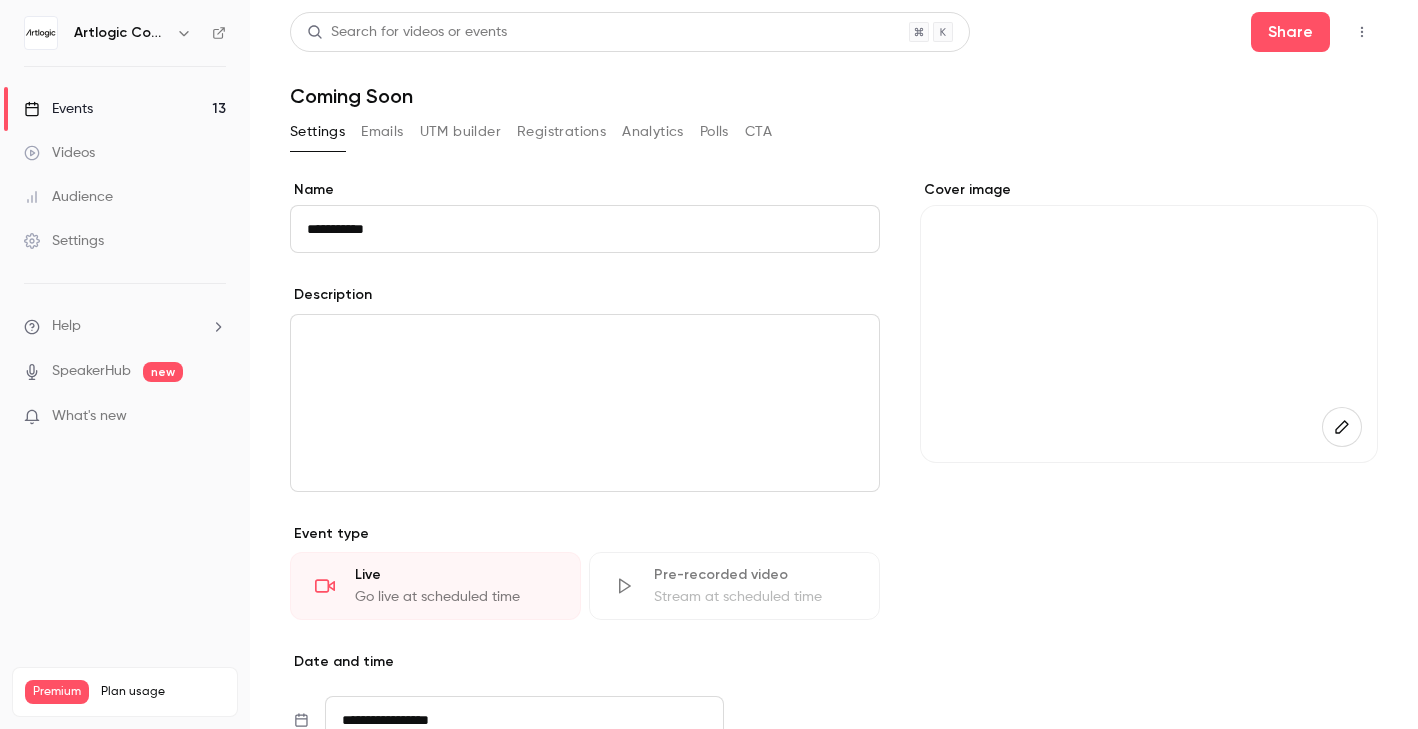 scroll, scrollTop: 397, scrollLeft: 0, axis: vertical 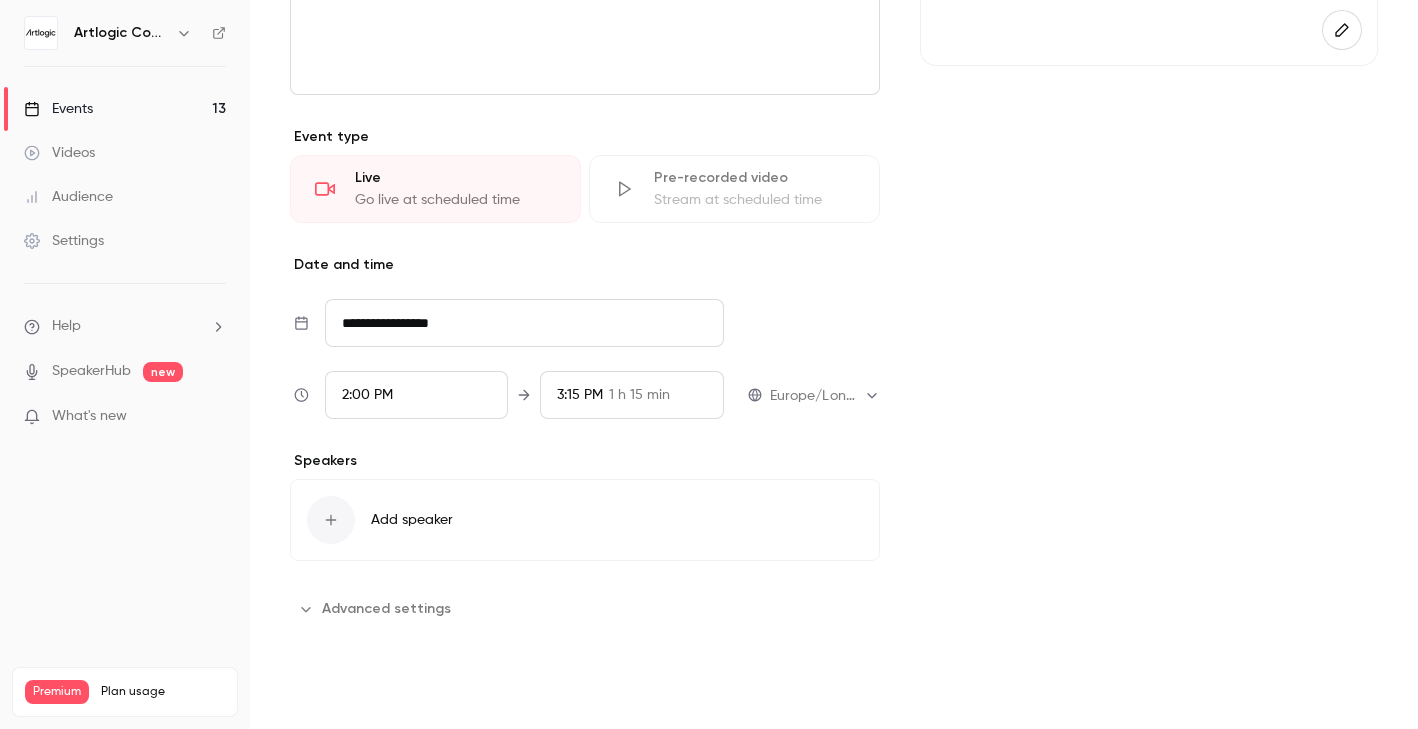 click on "Save" at bounding box center (326, 693) 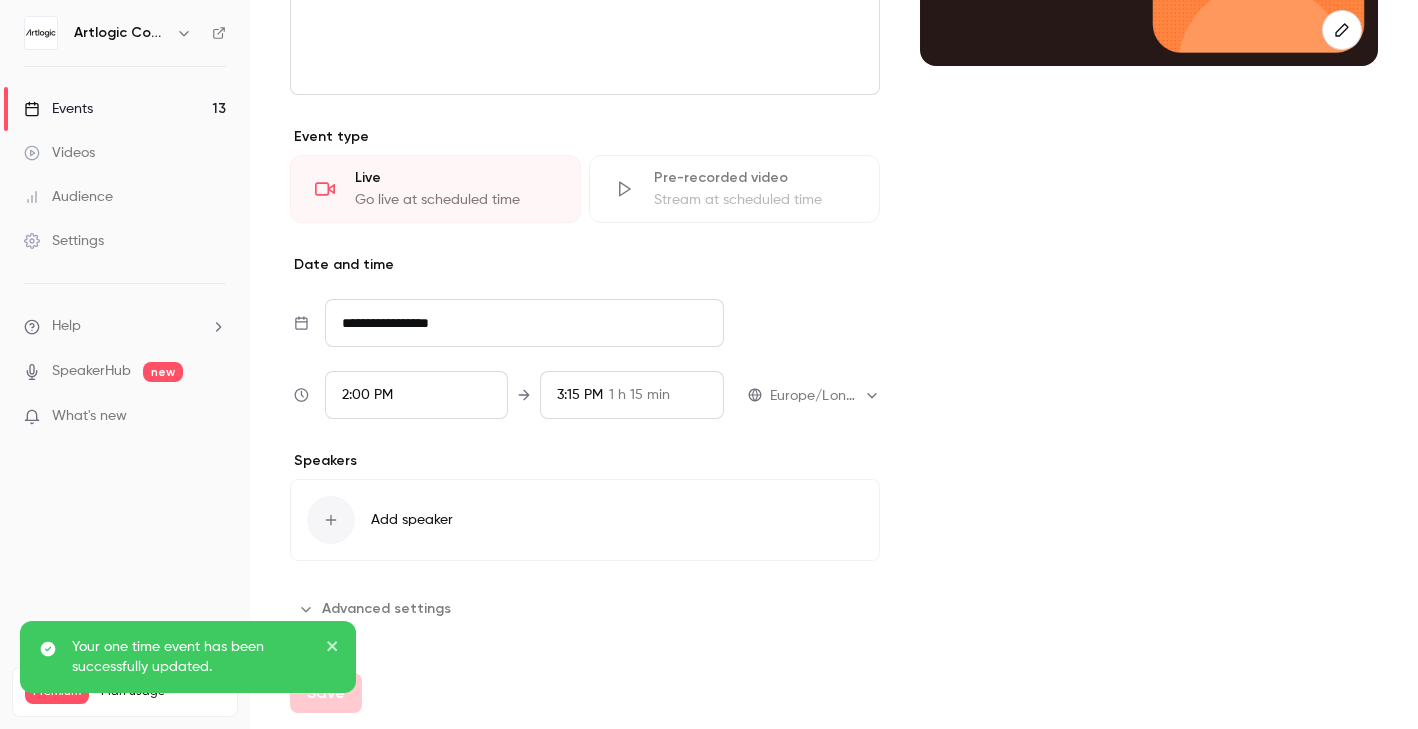 click on "Events 13" at bounding box center [125, 109] 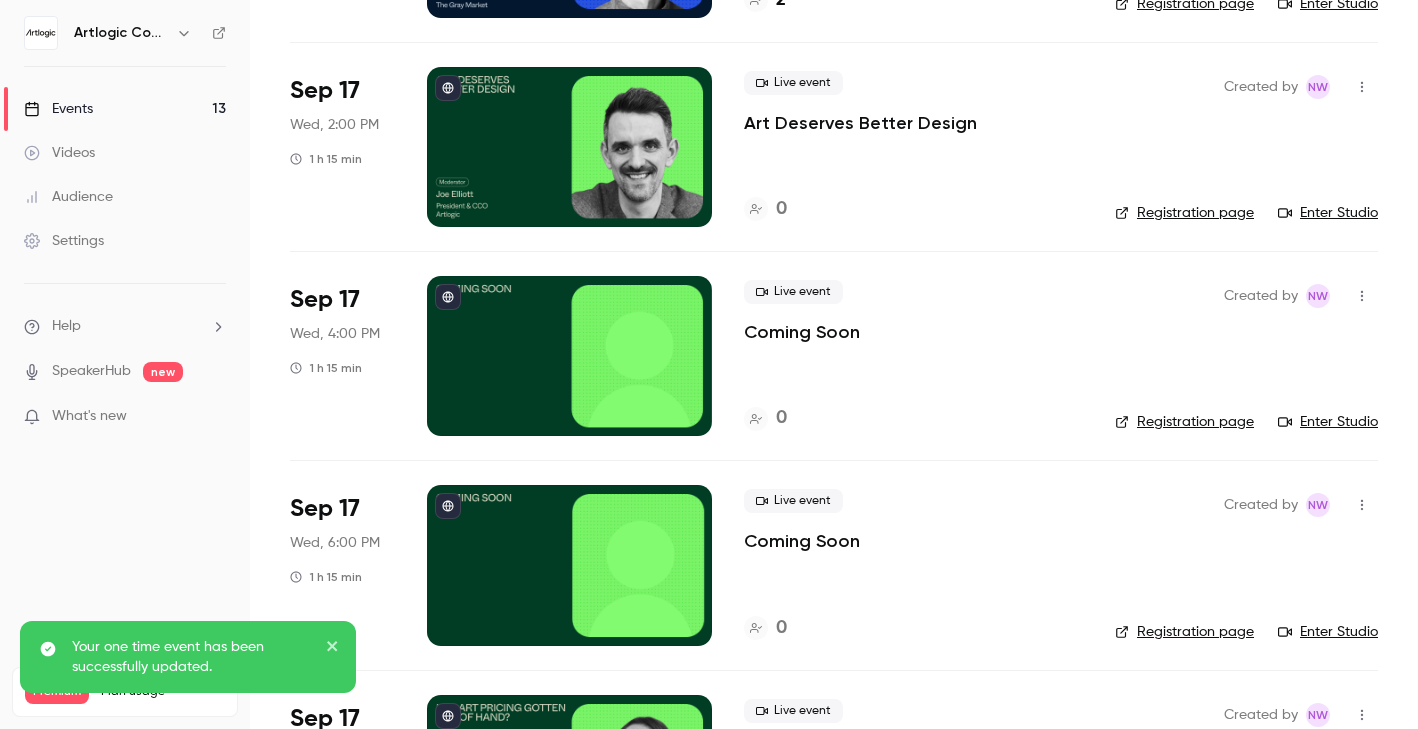 scroll, scrollTop: 1843, scrollLeft: 0, axis: vertical 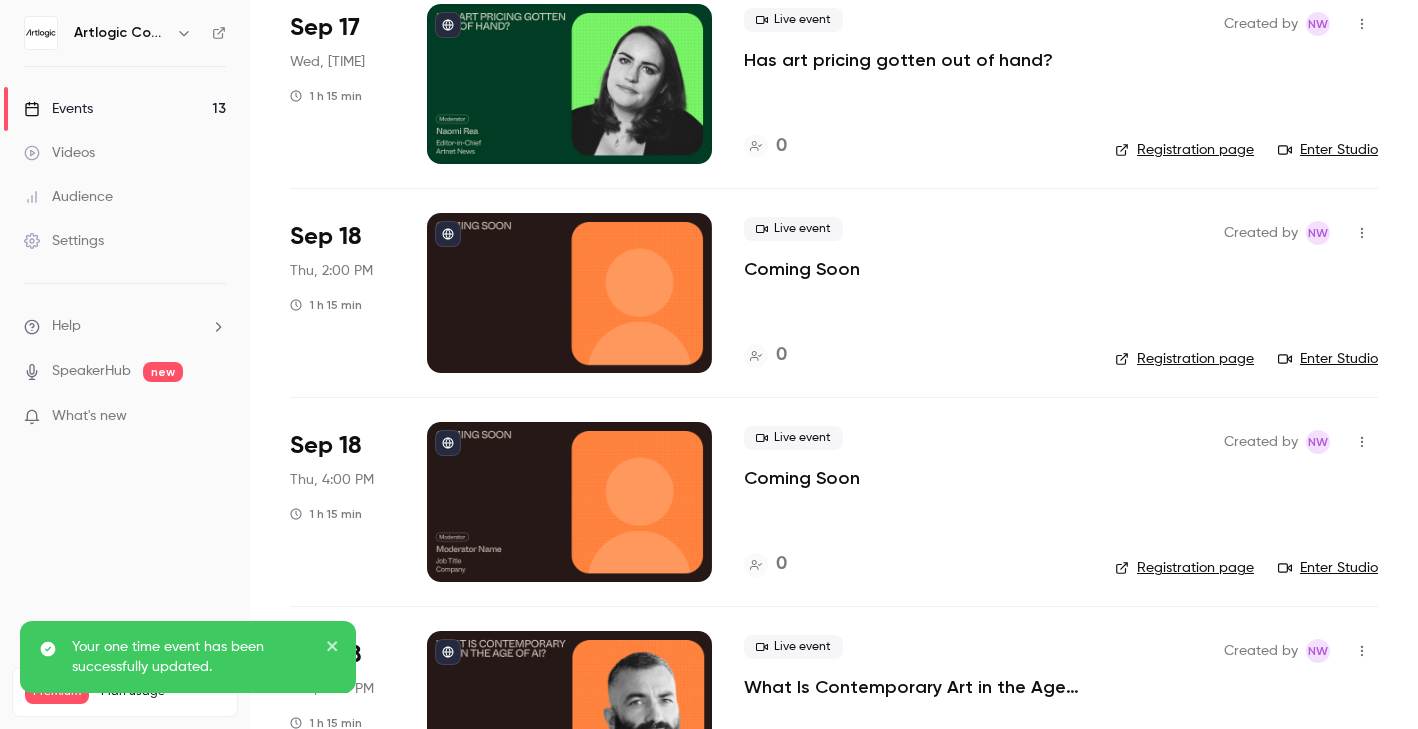 click at bounding box center [569, 502] 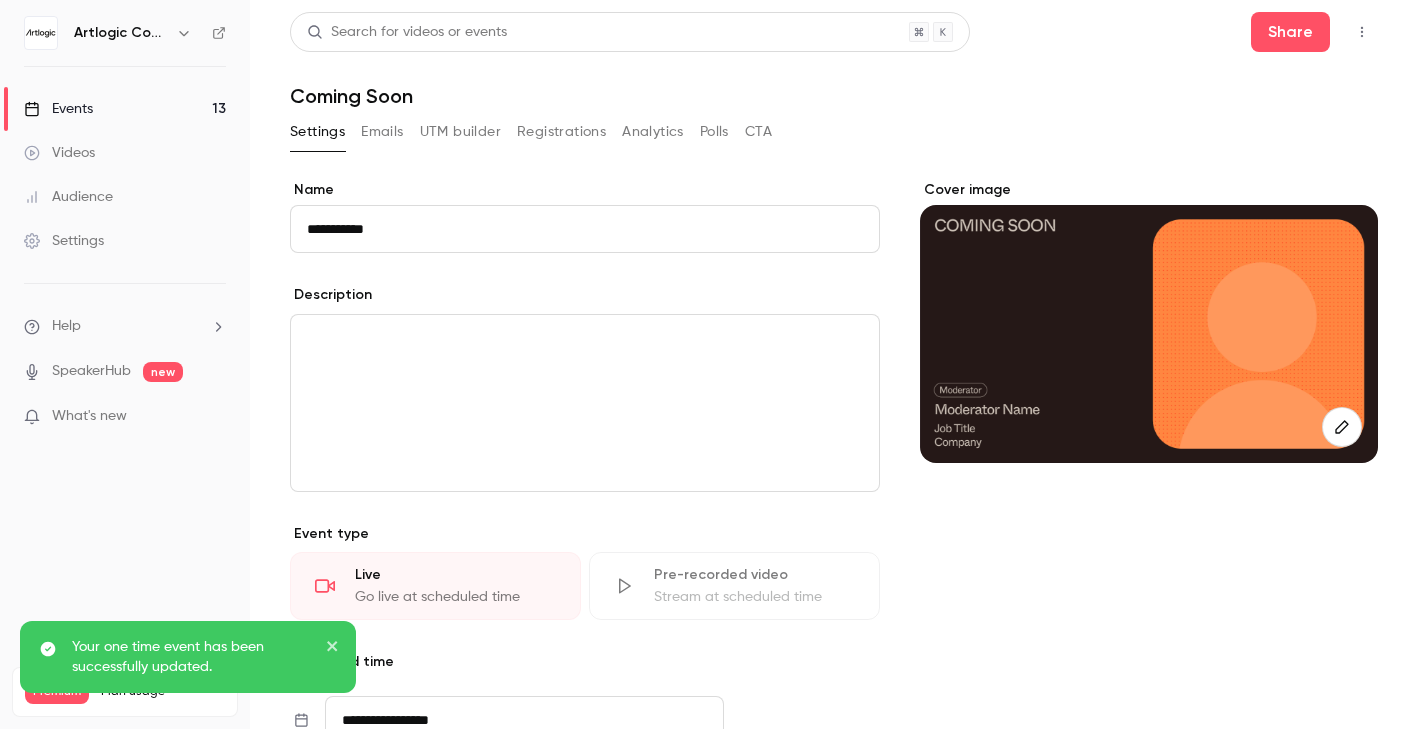 click 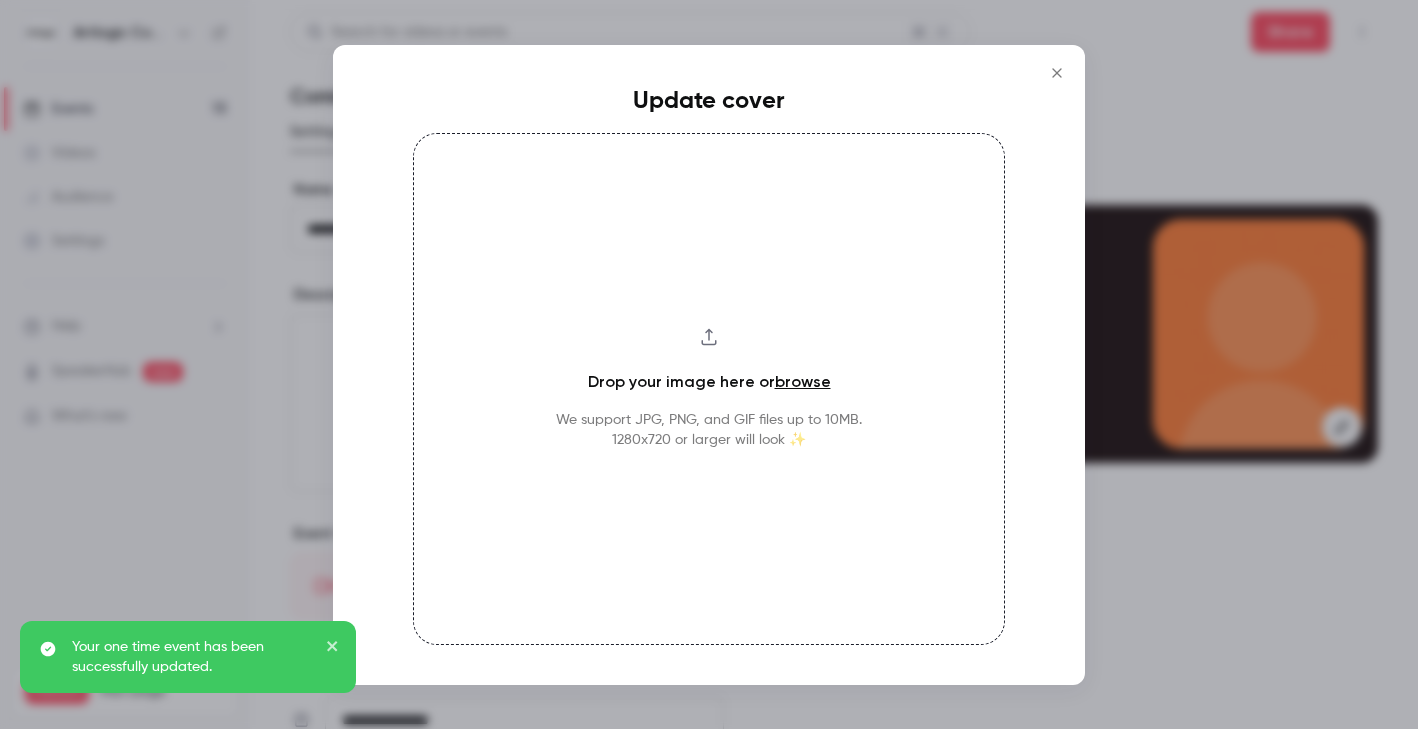 click on "browse" at bounding box center [803, 381] 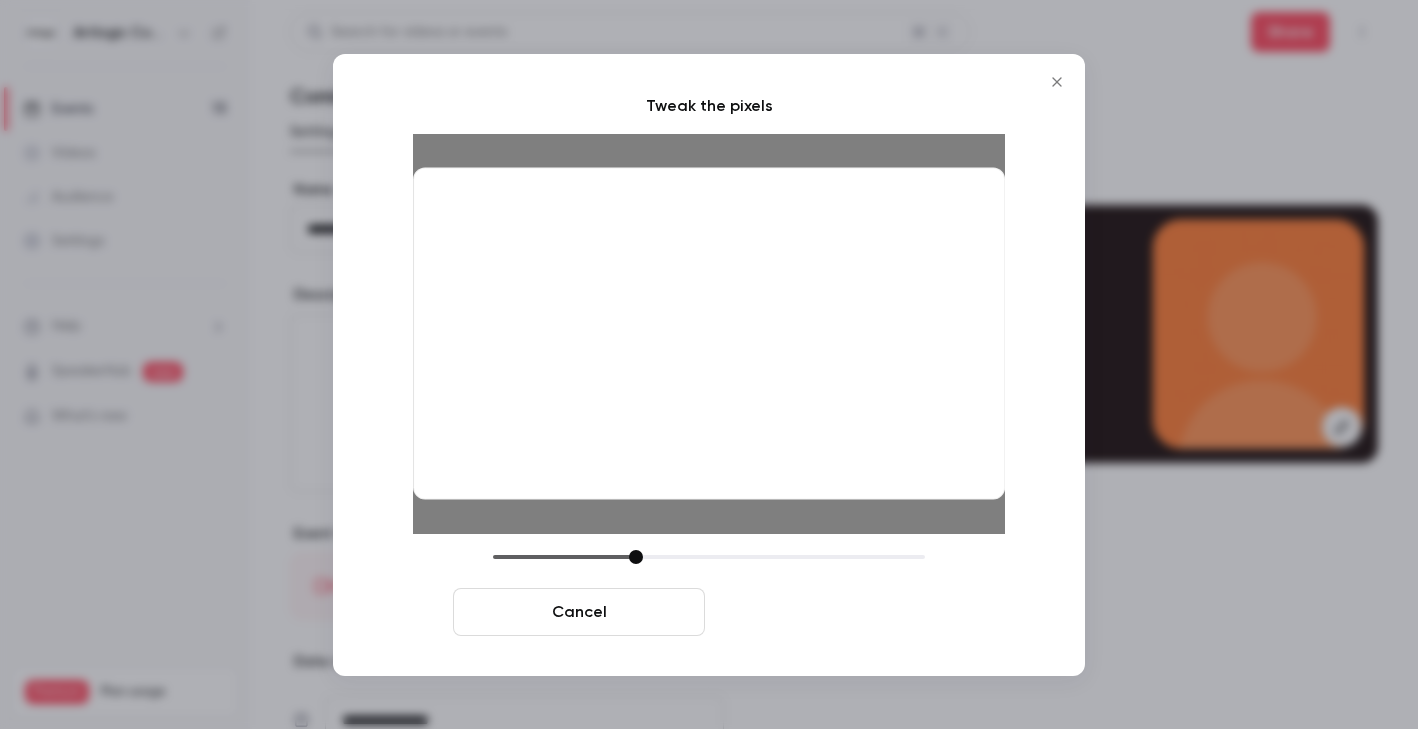 click on "Crop and save" at bounding box center [839, 612] 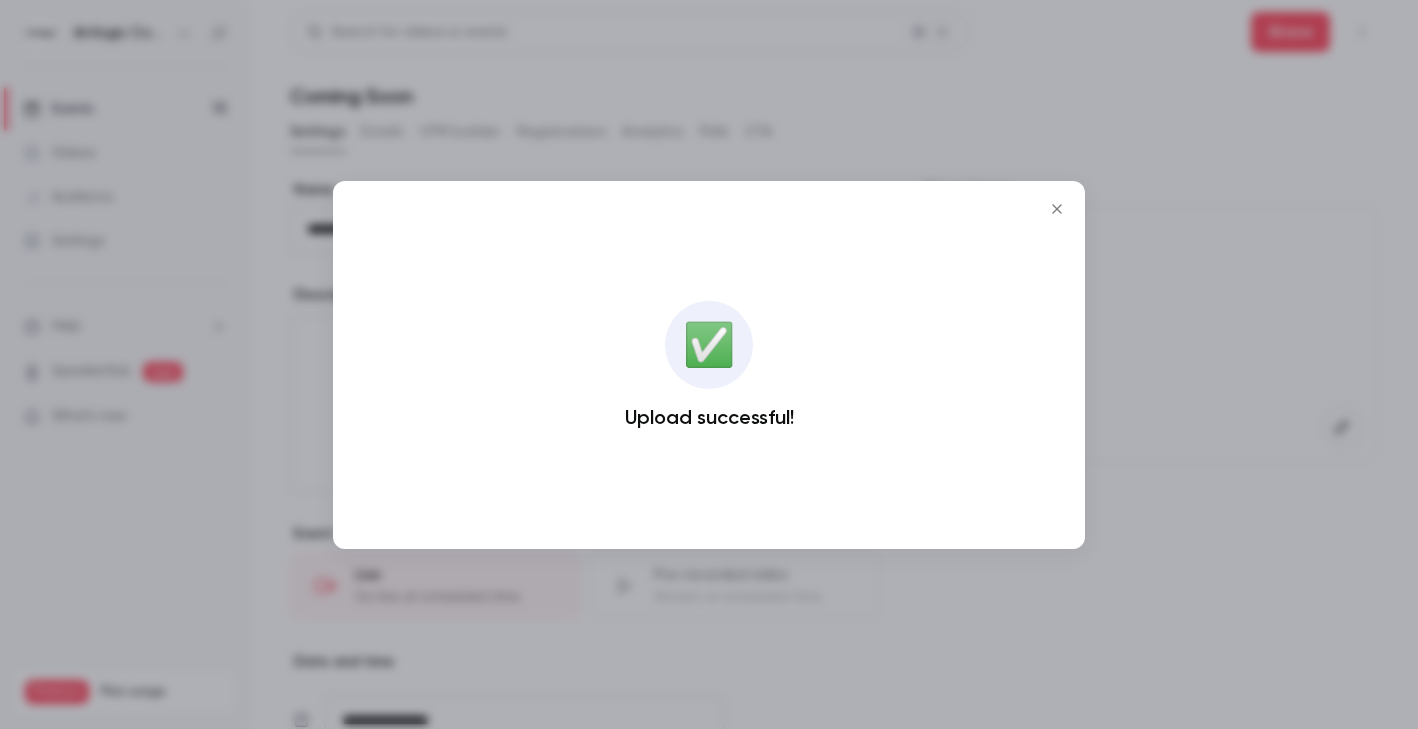 click 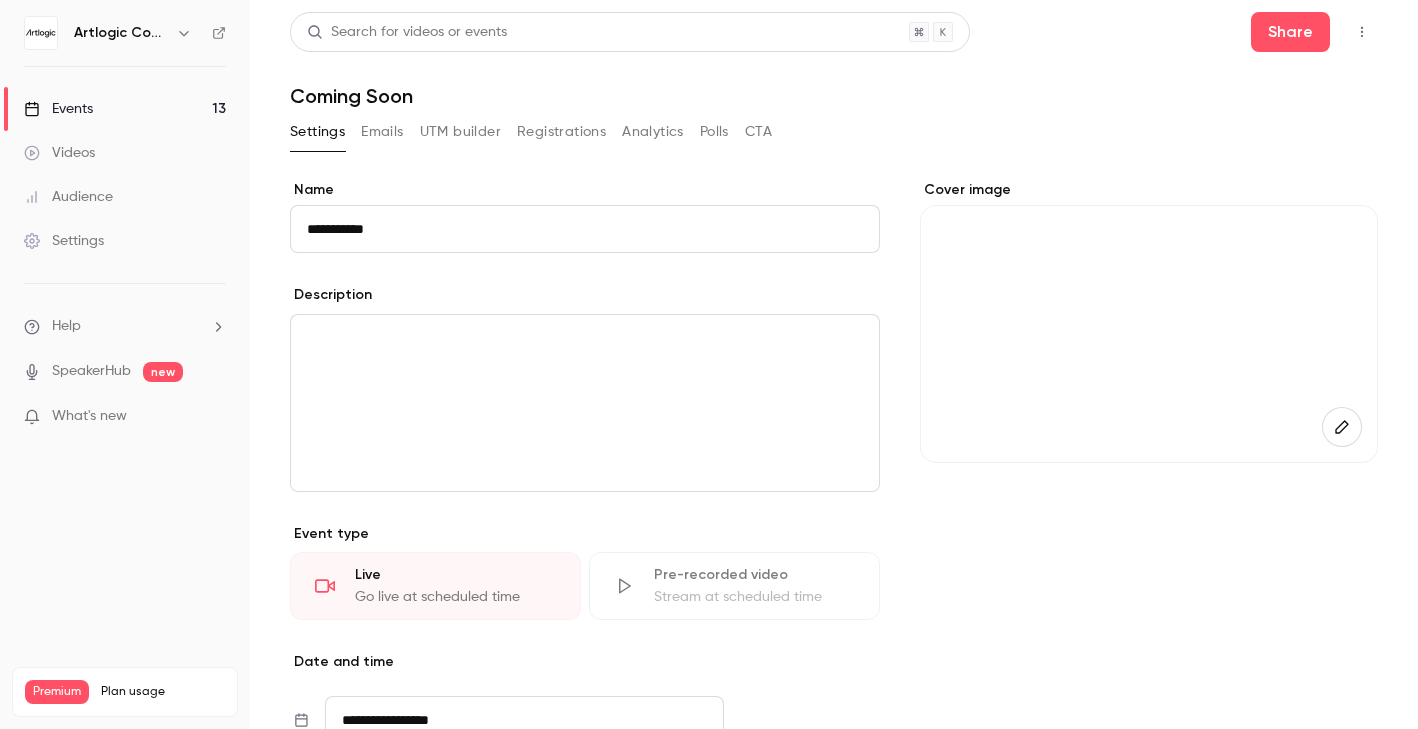 scroll, scrollTop: 397, scrollLeft: 0, axis: vertical 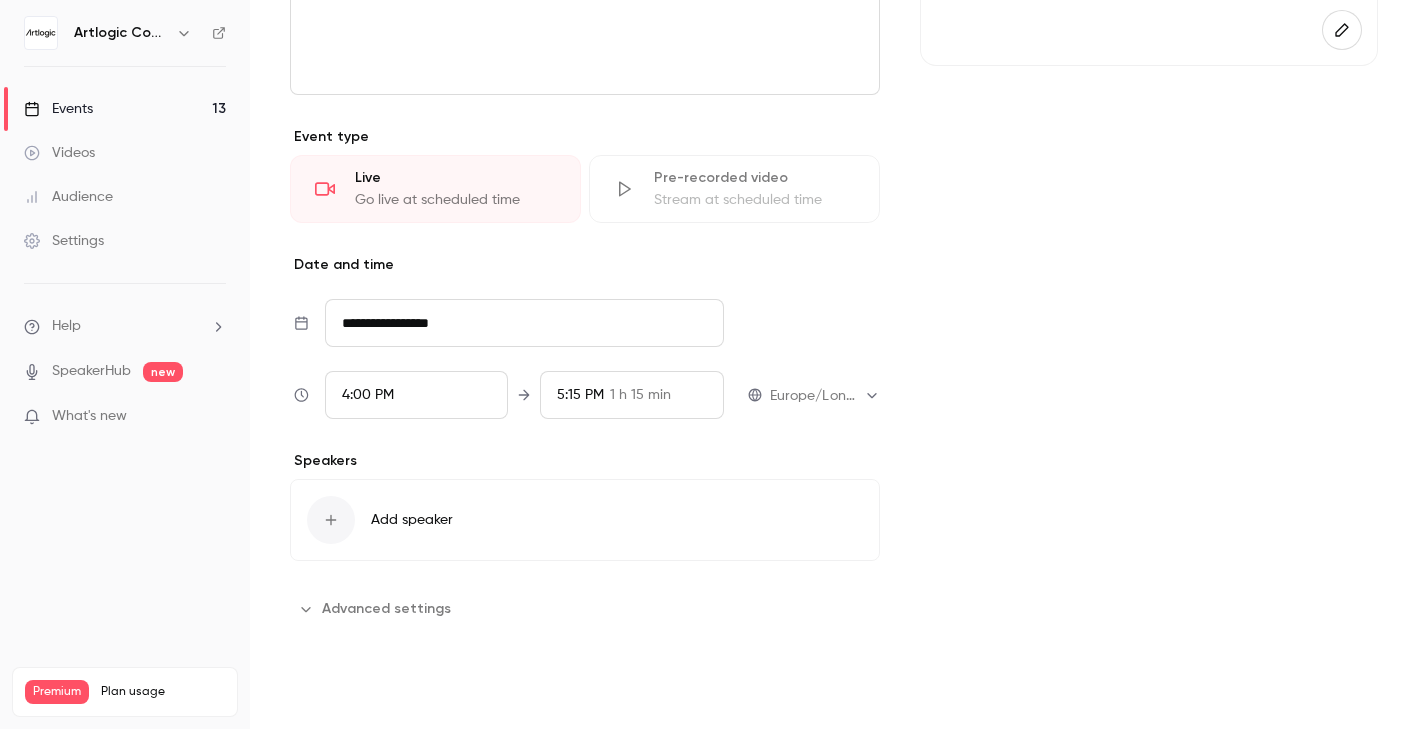 click on "Save" at bounding box center [326, 693] 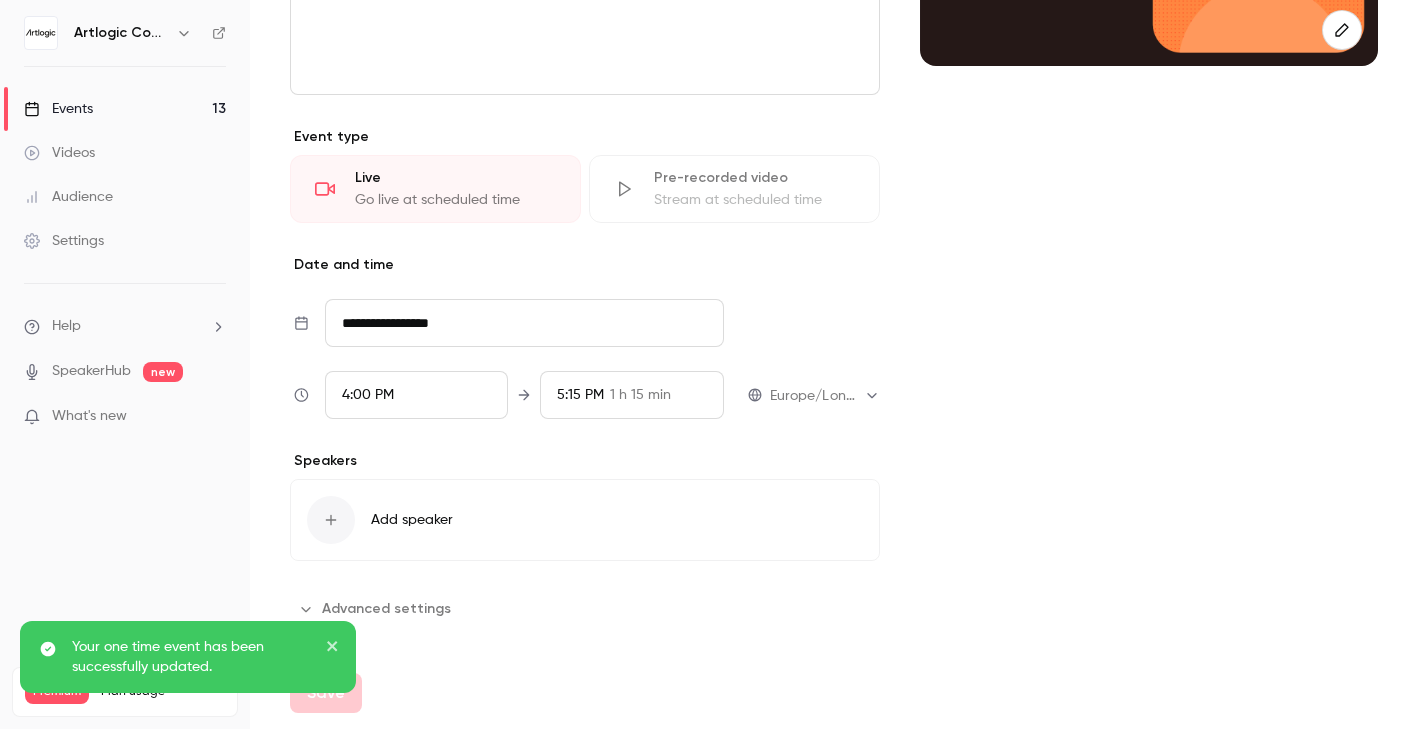 click on "Events 13" at bounding box center (125, 109) 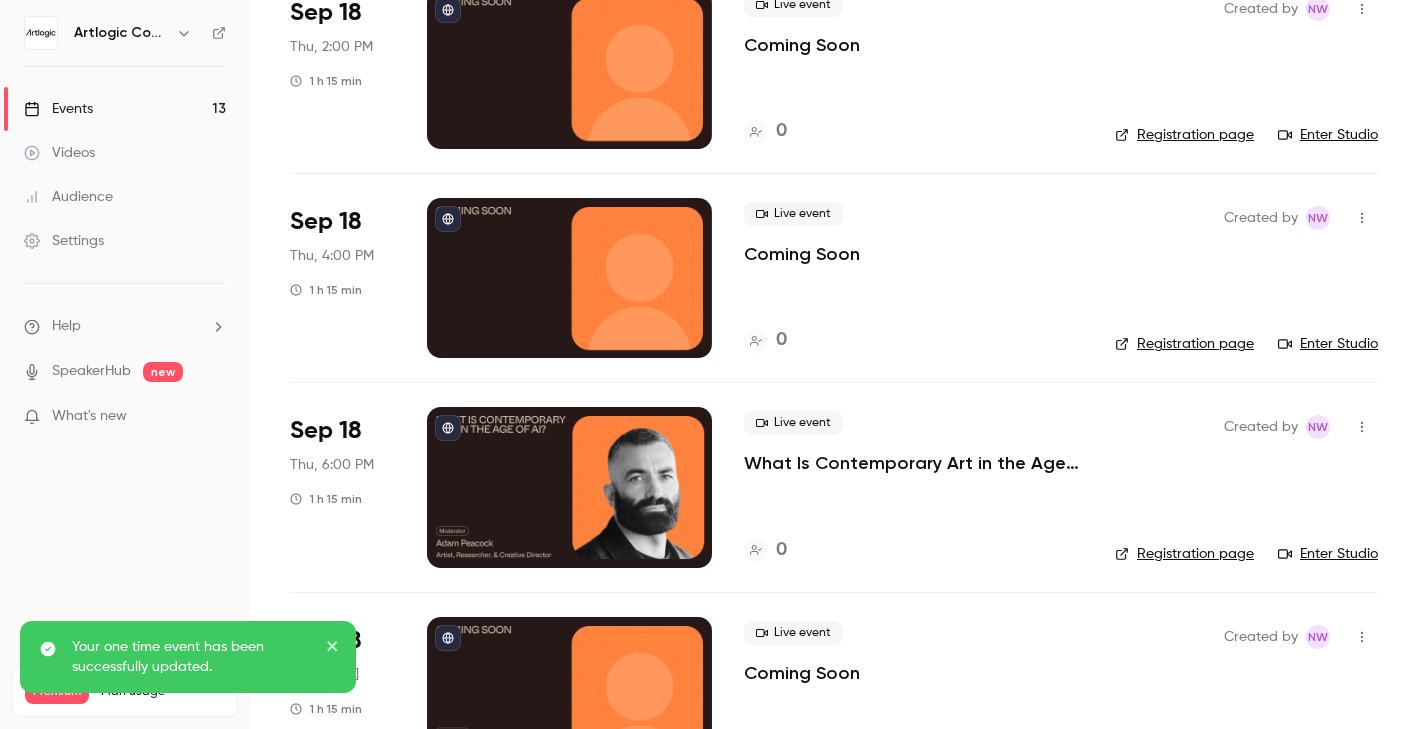 scroll, scrollTop: 2151, scrollLeft: 0, axis: vertical 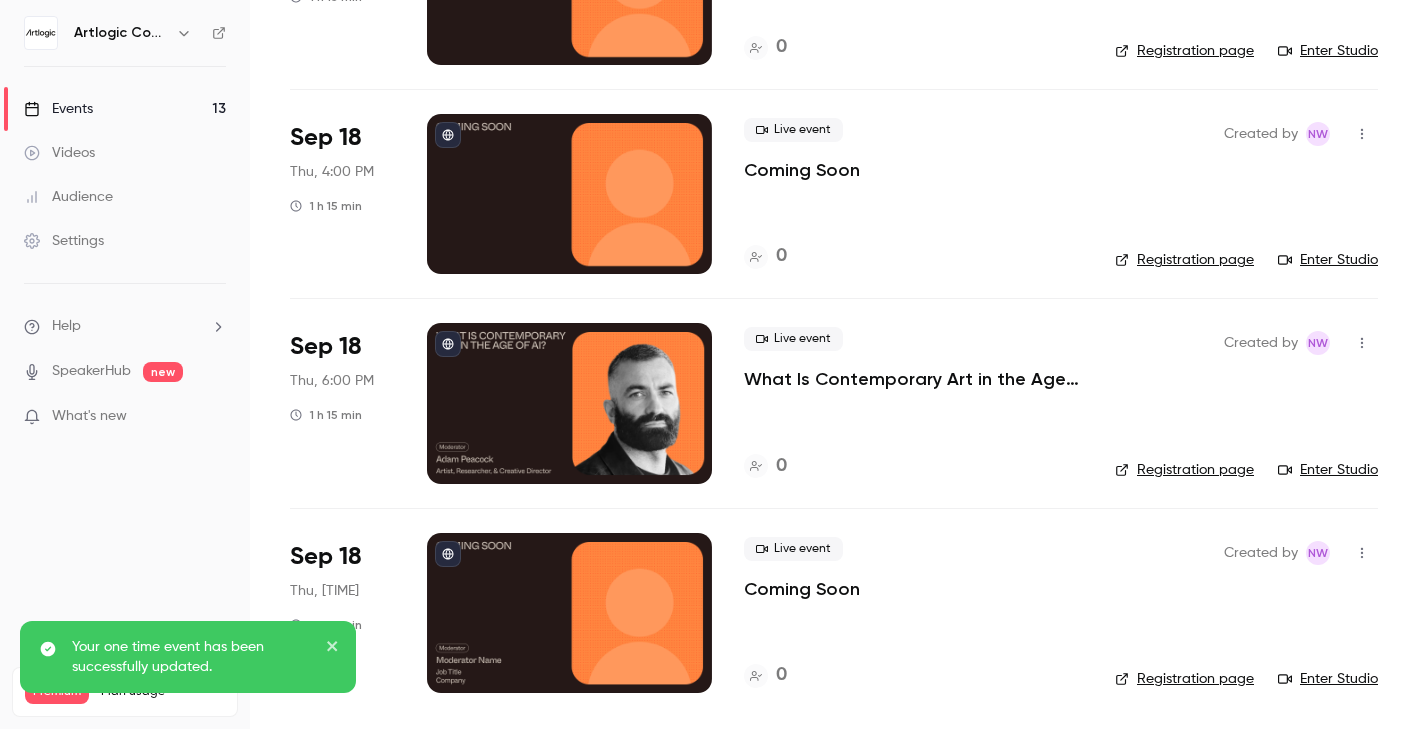click at bounding box center [569, 613] 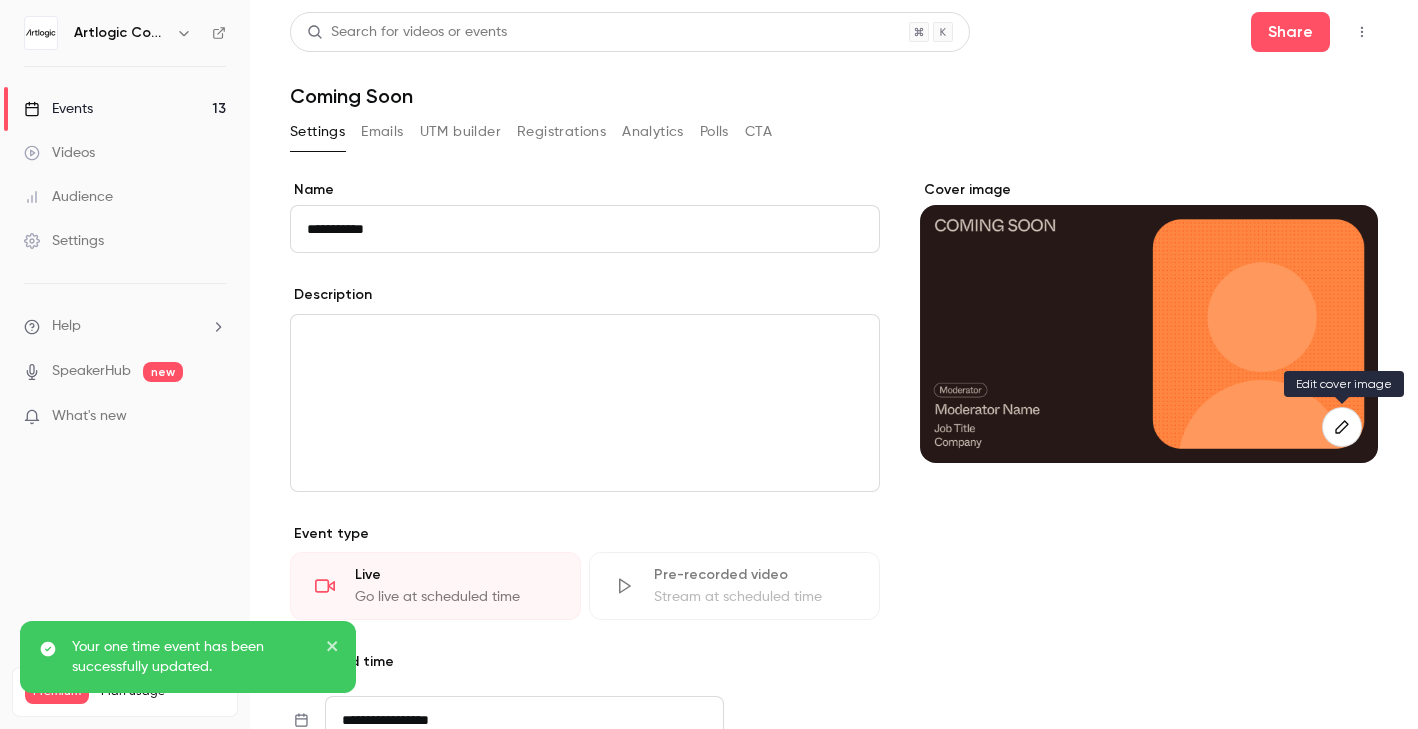 click 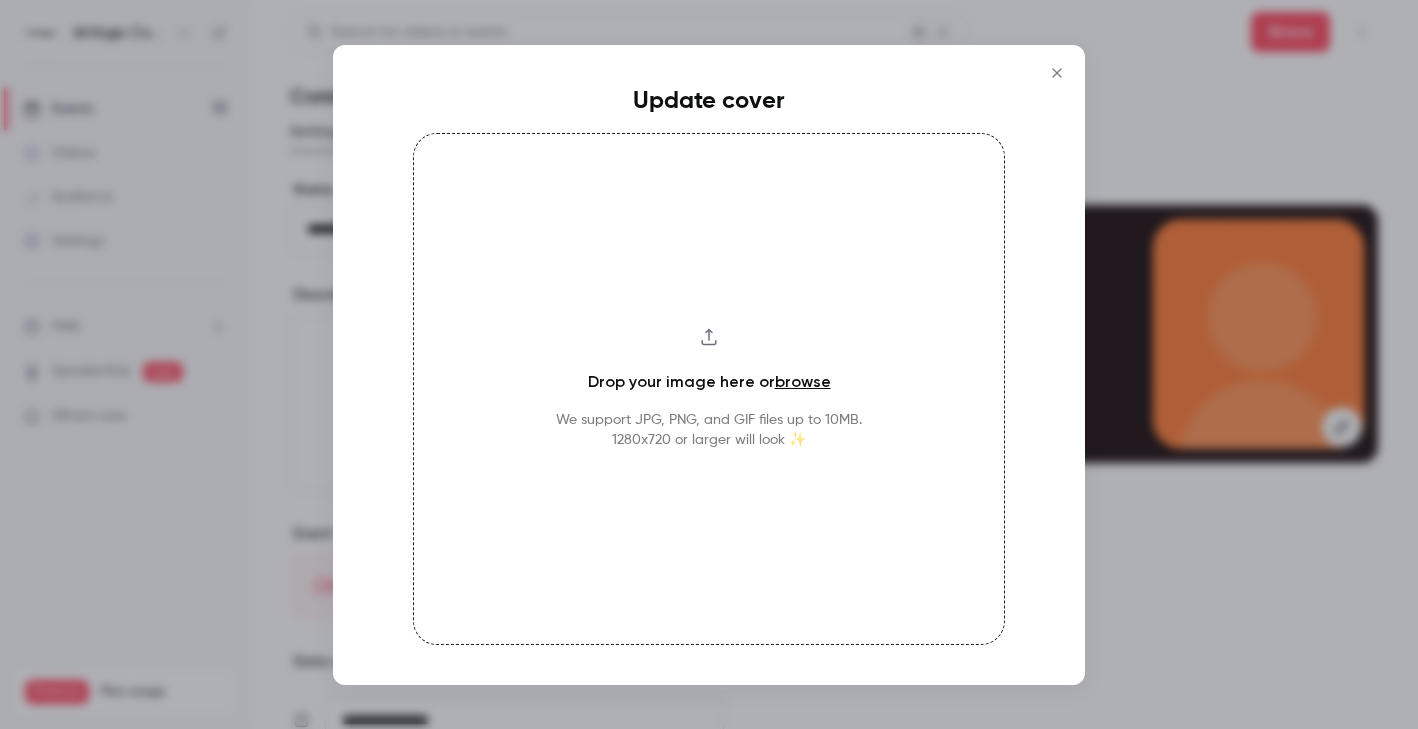 click on "browse" at bounding box center (803, 381) 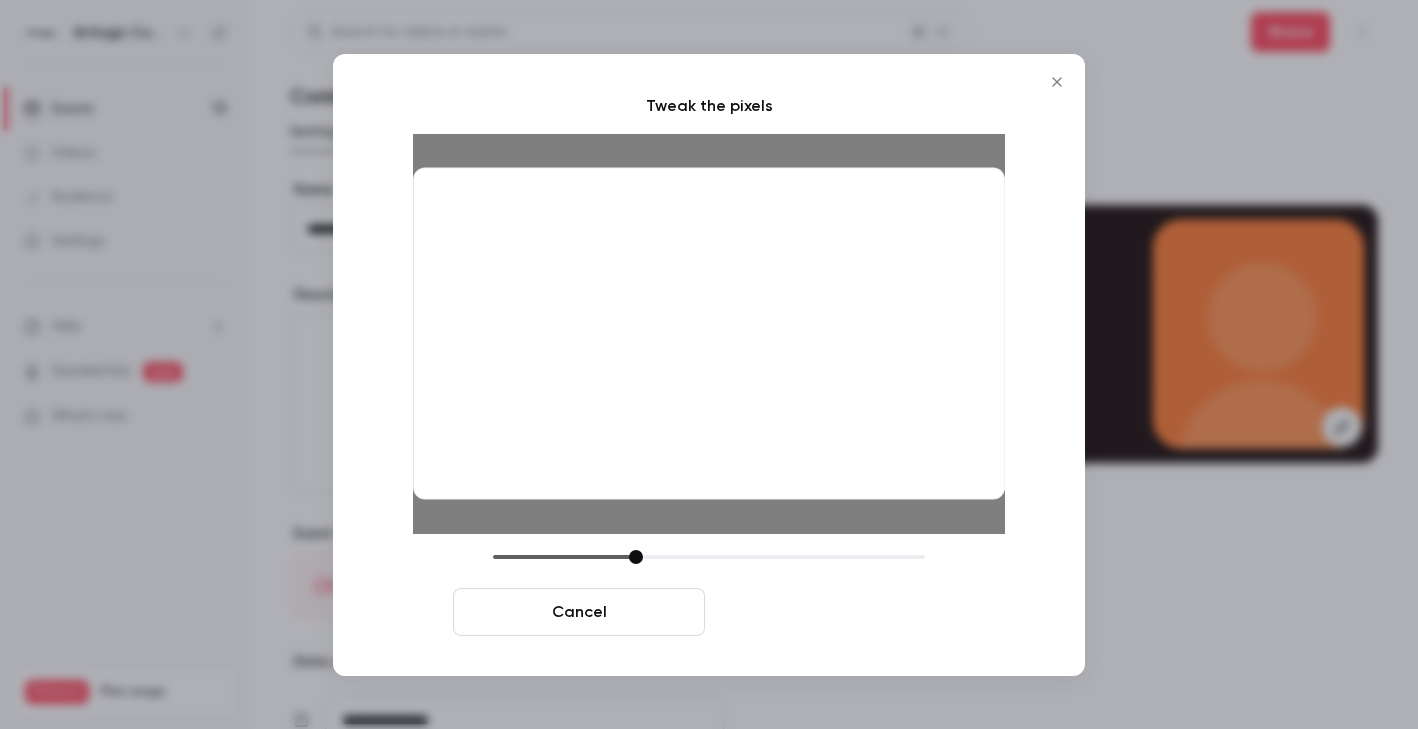 click on "Crop and save" at bounding box center [839, 612] 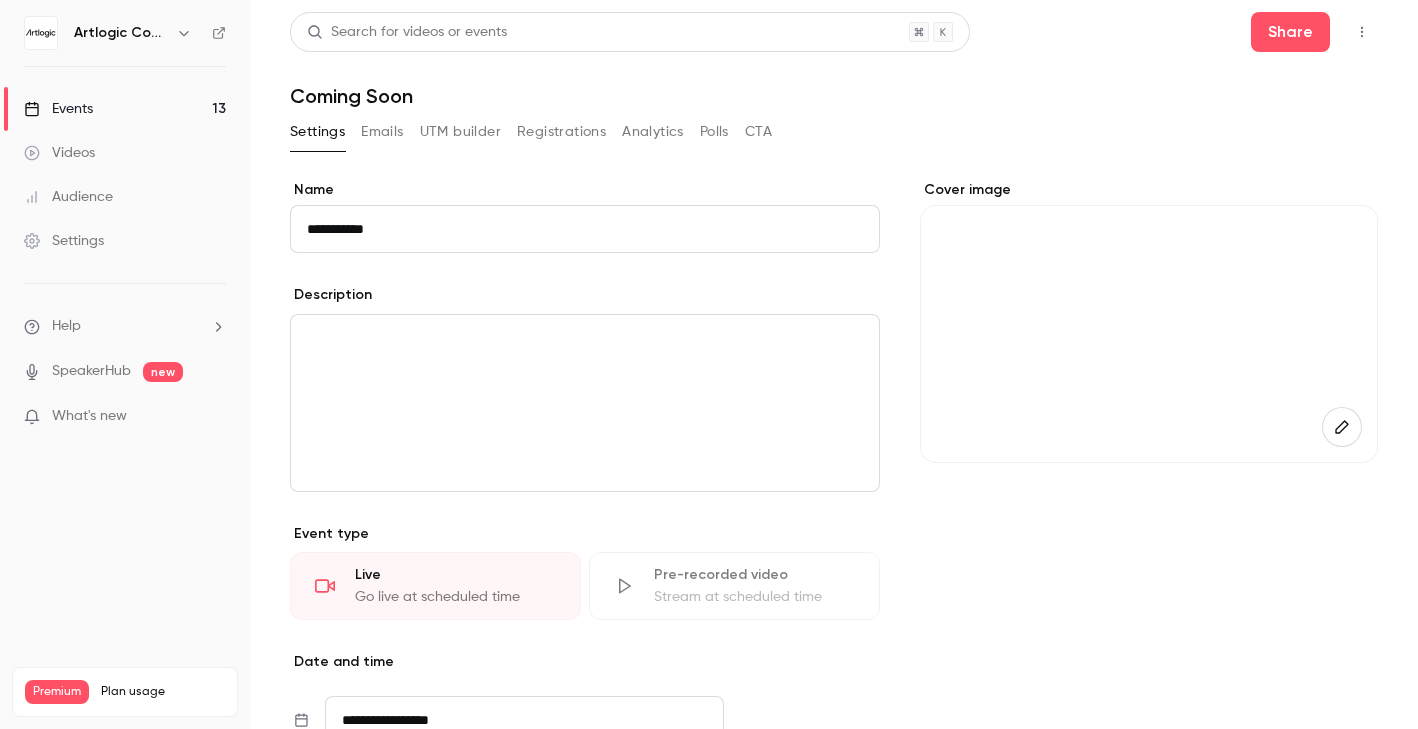 scroll, scrollTop: 397, scrollLeft: 0, axis: vertical 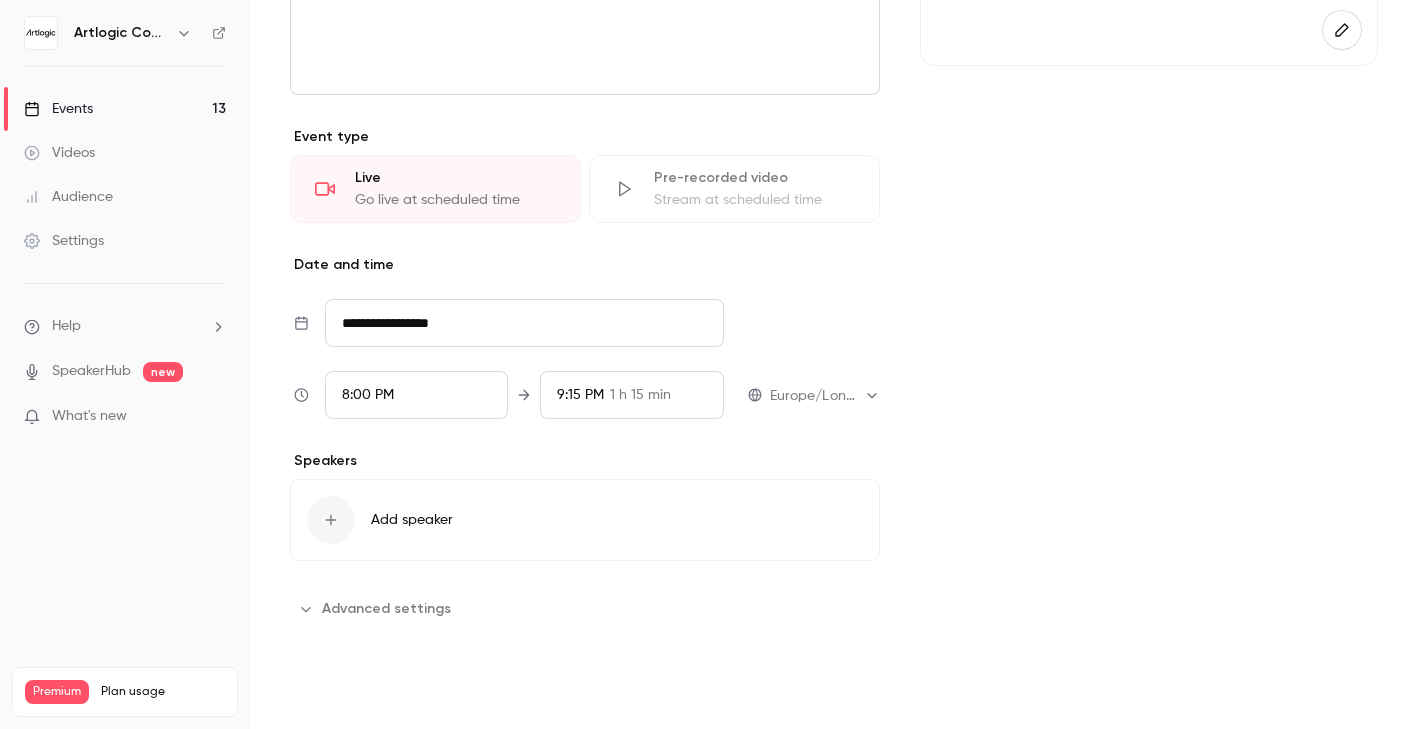 click on "Save" at bounding box center (326, 693) 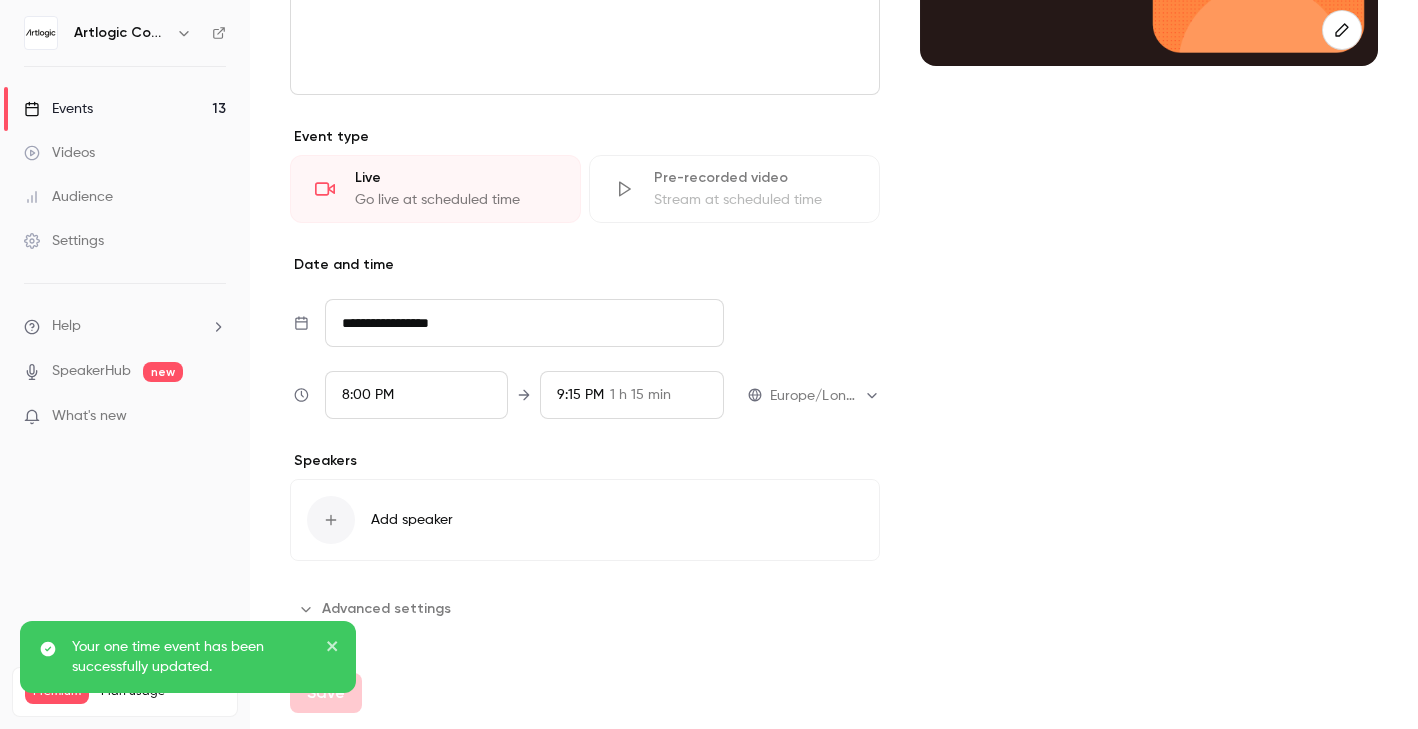 click on "Events 13" at bounding box center (125, 109) 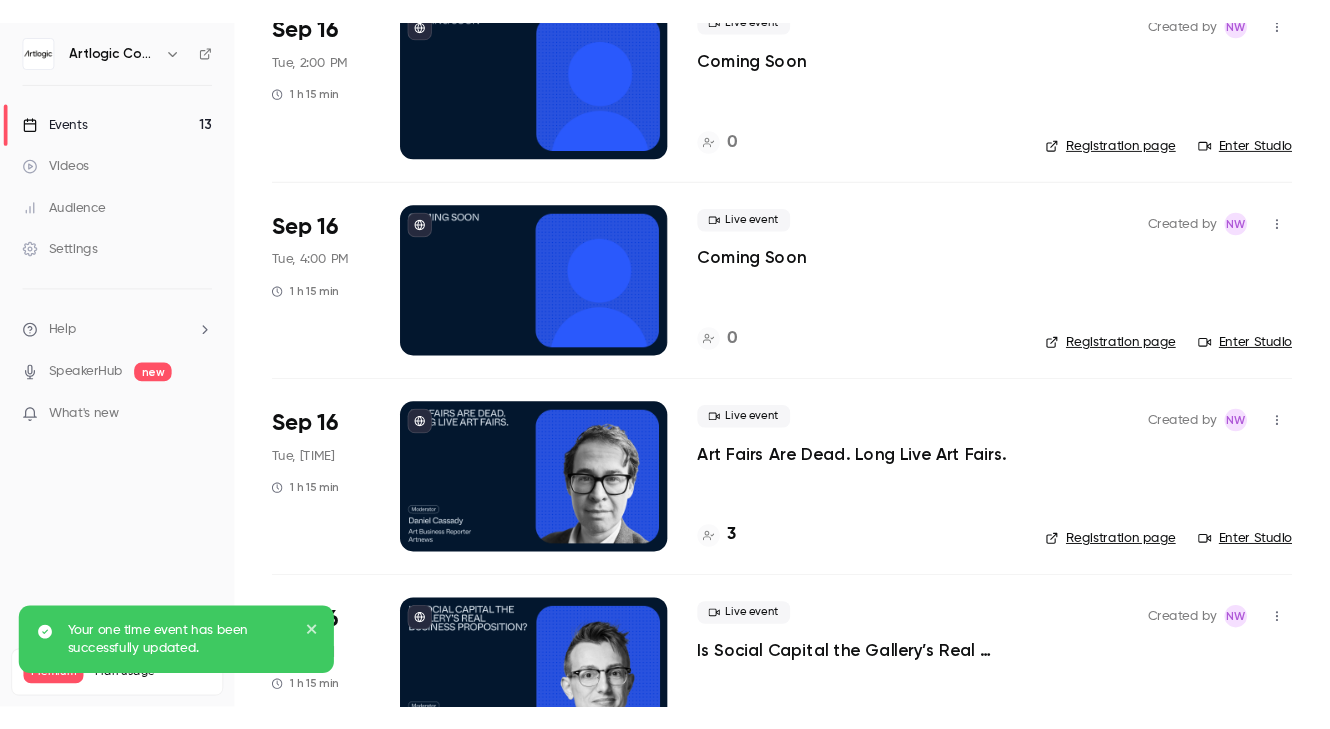 scroll, scrollTop: 0, scrollLeft: 0, axis: both 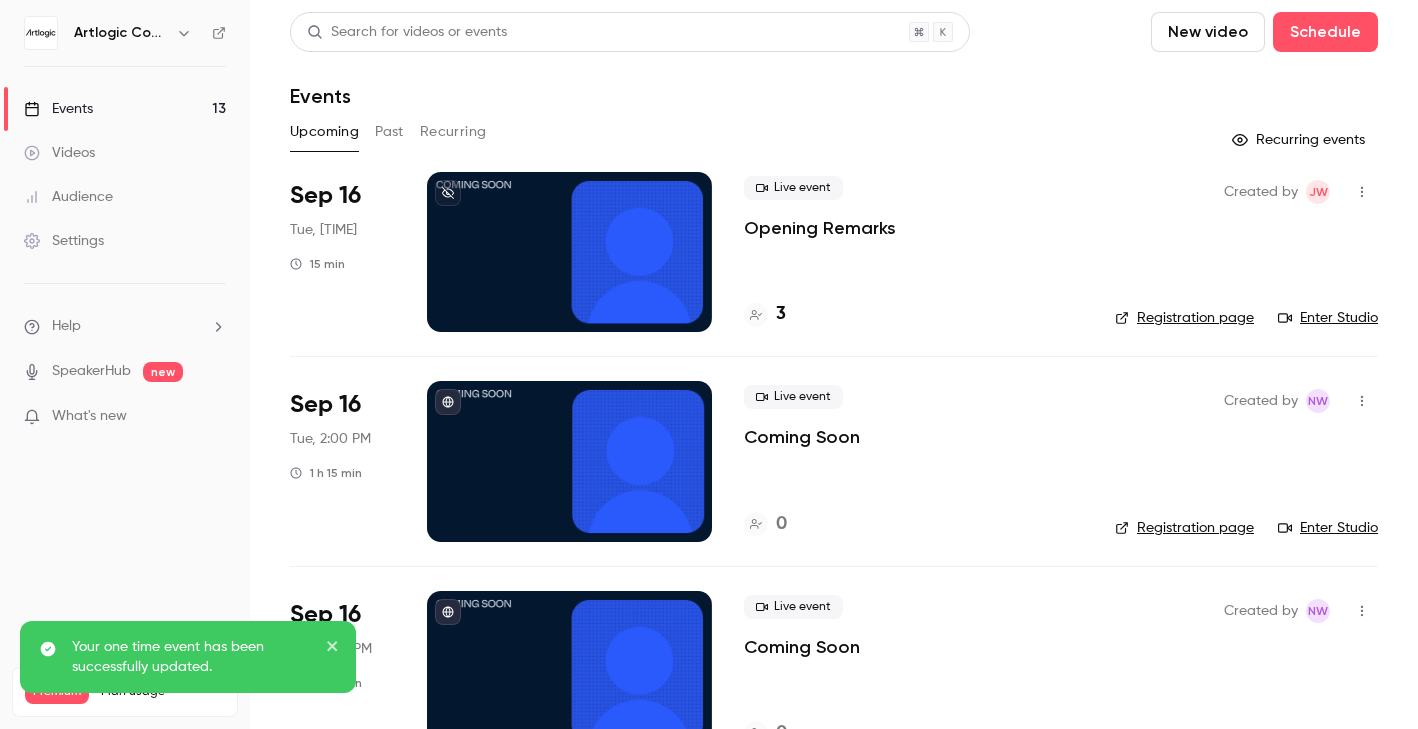 click on "Artlogic Connect 2025" at bounding box center [125, 33] 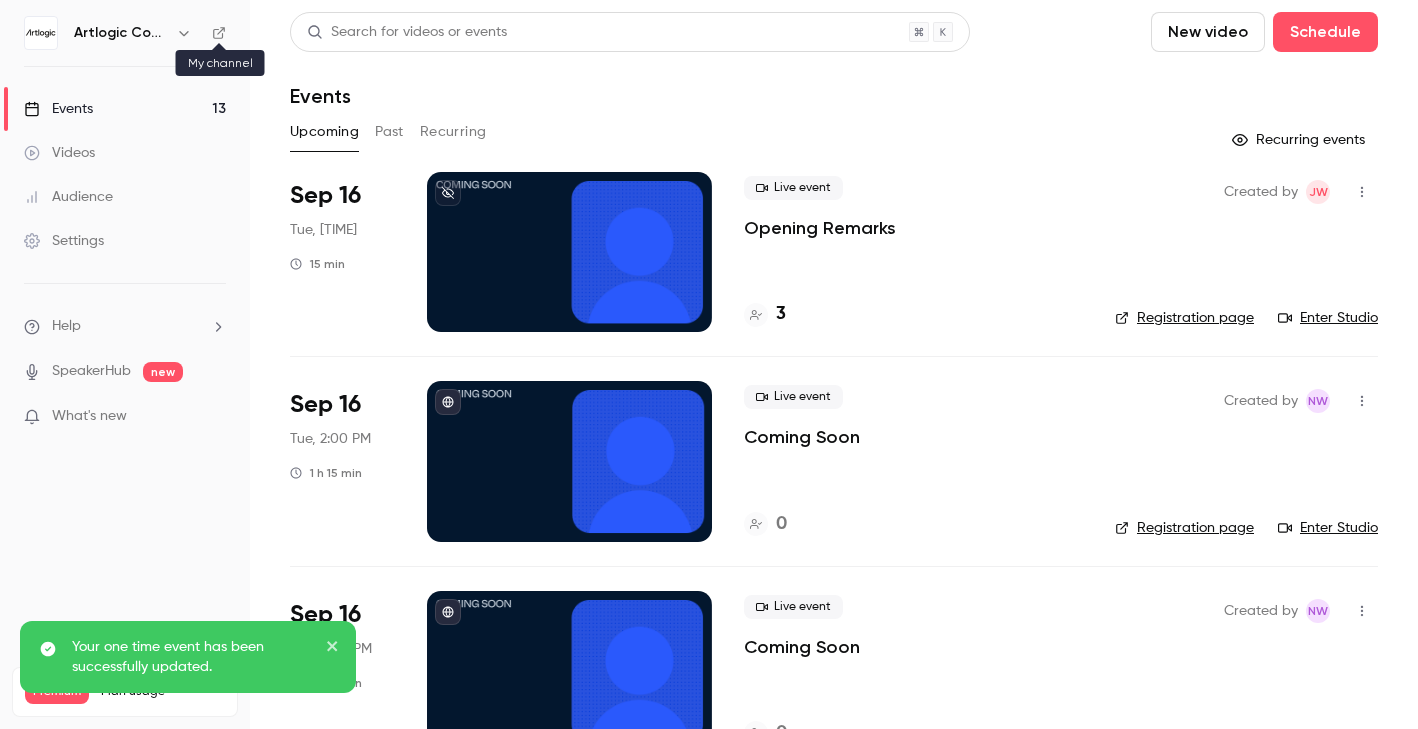 click 